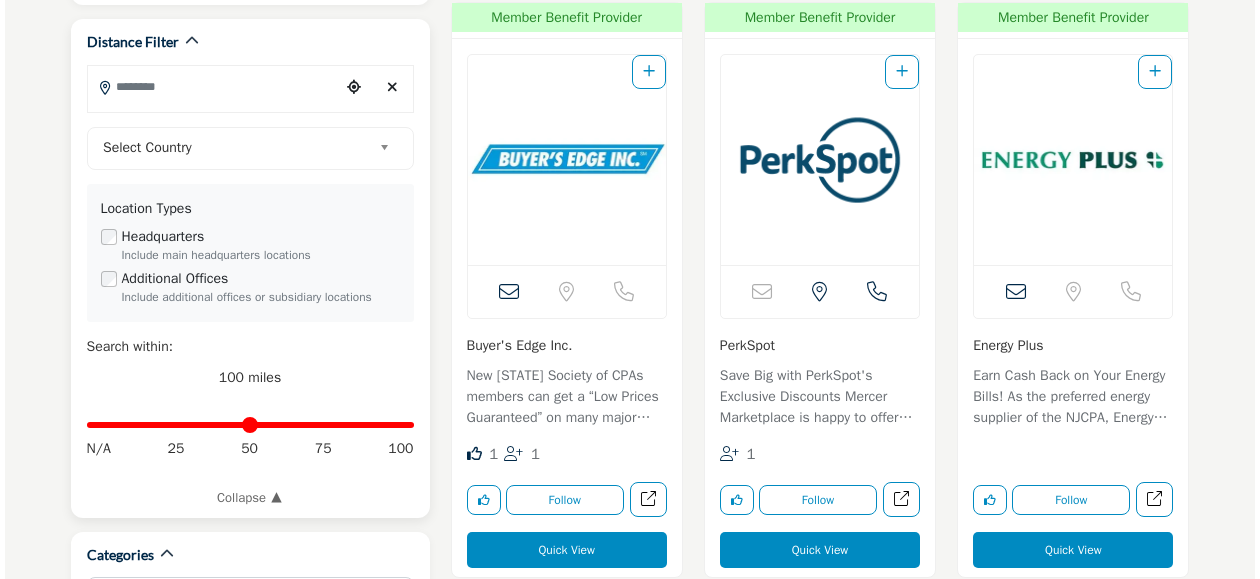 scroll, scrollTop: 587, scrollLeft: 0, axis: vertical 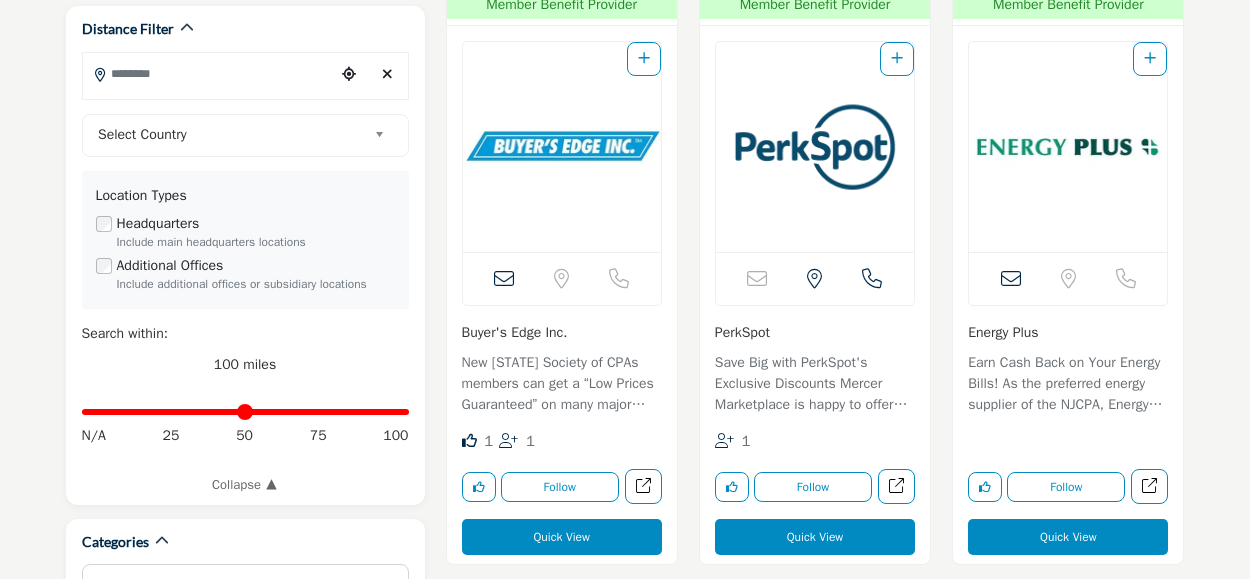 click on "Quick View" at bounding box center (562, 537) 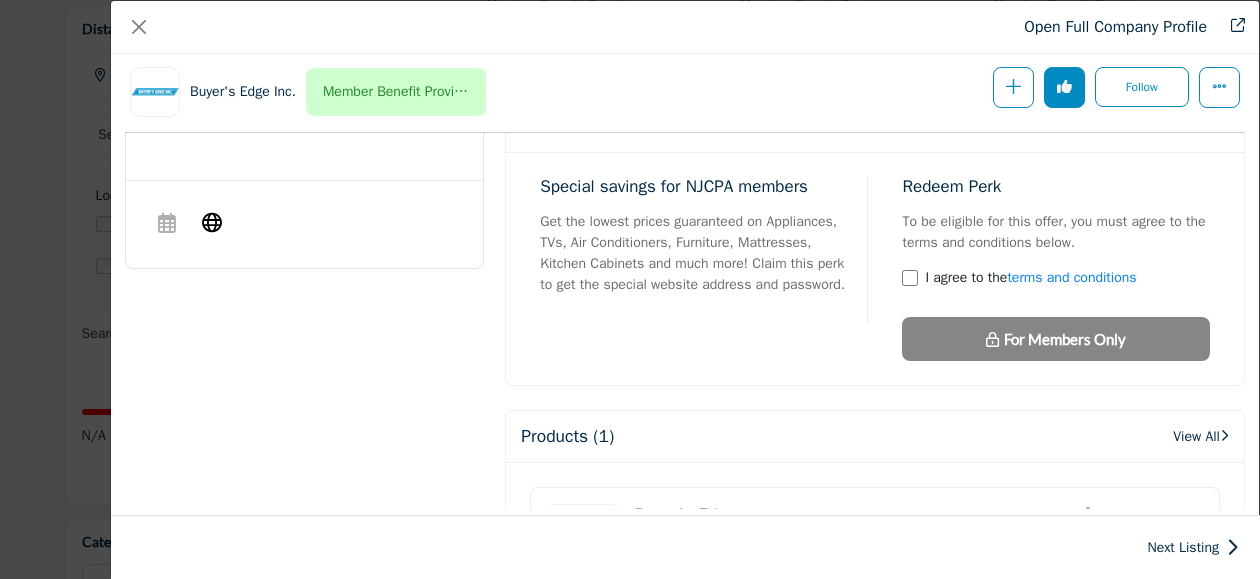 scroll, scrollTop: 789, scrollLeft: 0, axis: vertical 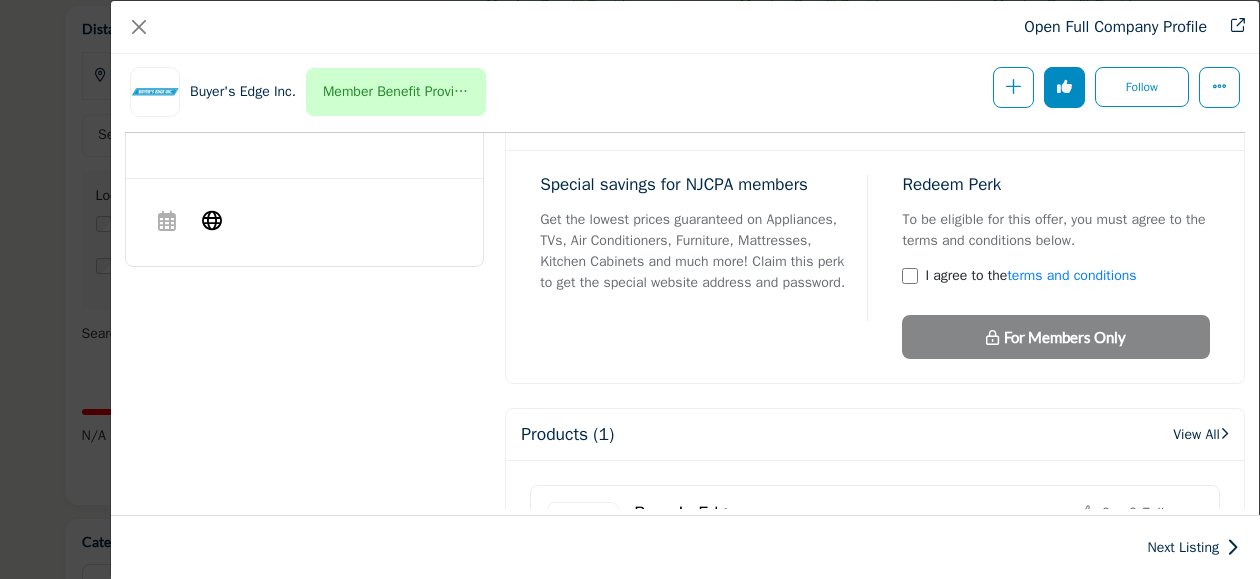 drag, startPoint x: 1019, startPoint y: 337, endPoint x: 769, endPoint y: 294, distance: 253.67105 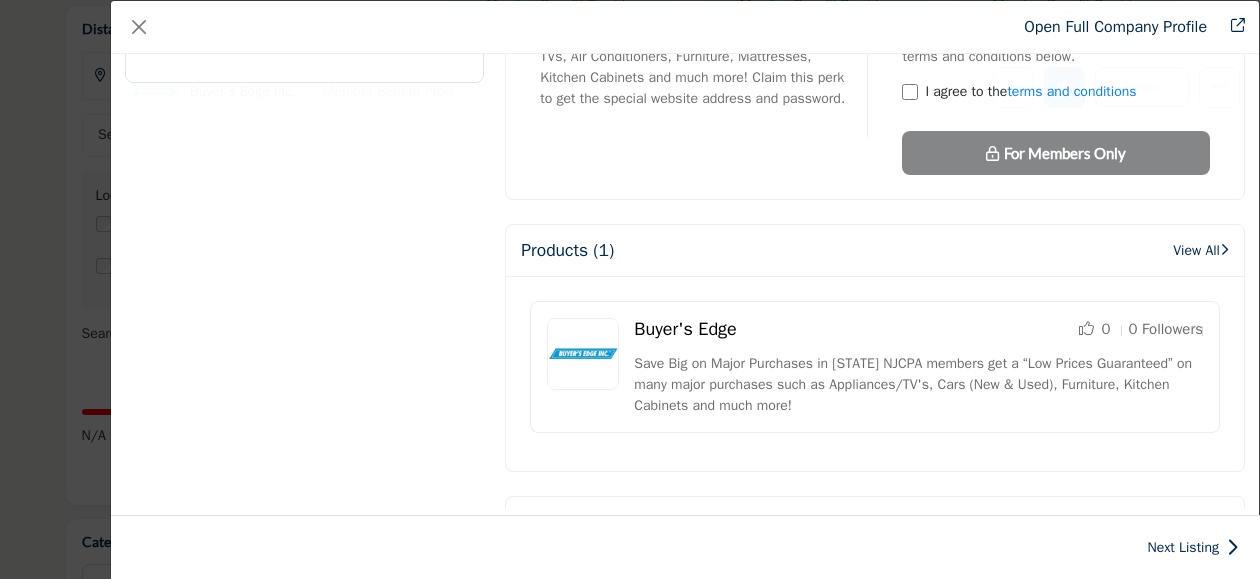 scroll, scrollTop: 976, scrollLeft: 0, axis: vertical 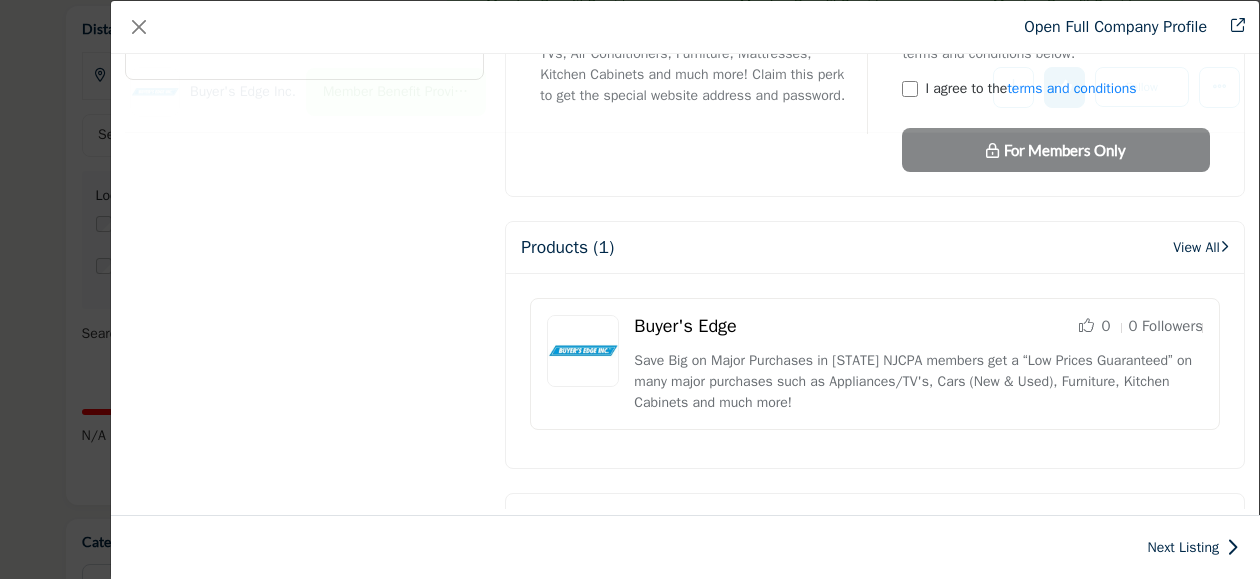 click on "View All" at bounding box center [1201, 247] 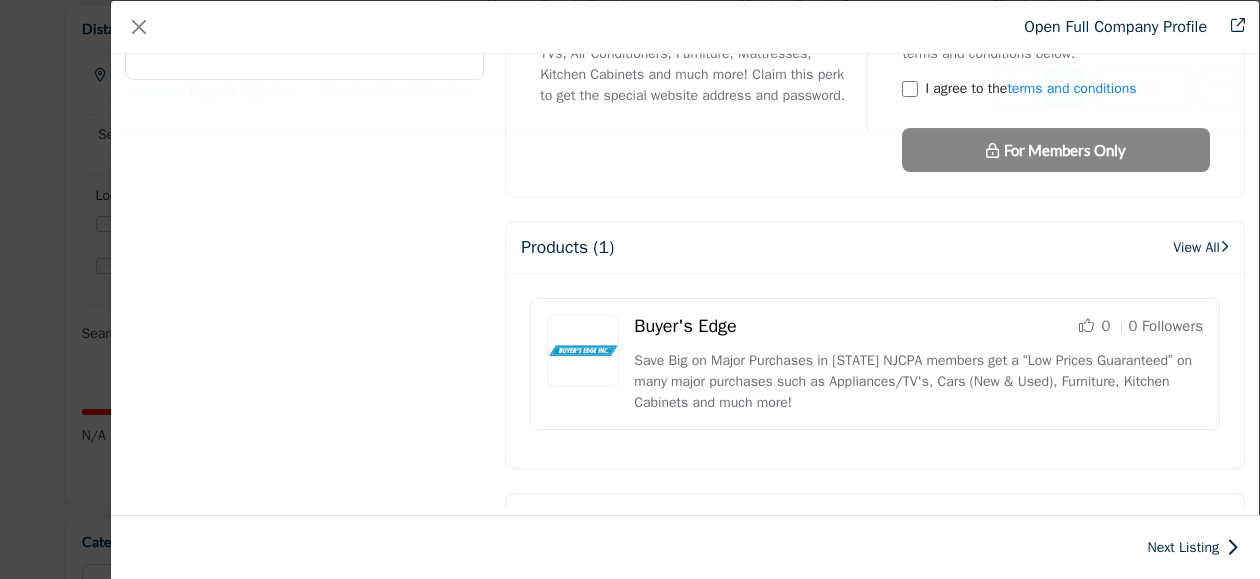 click on "View All" at bounding box center (1201, 247) 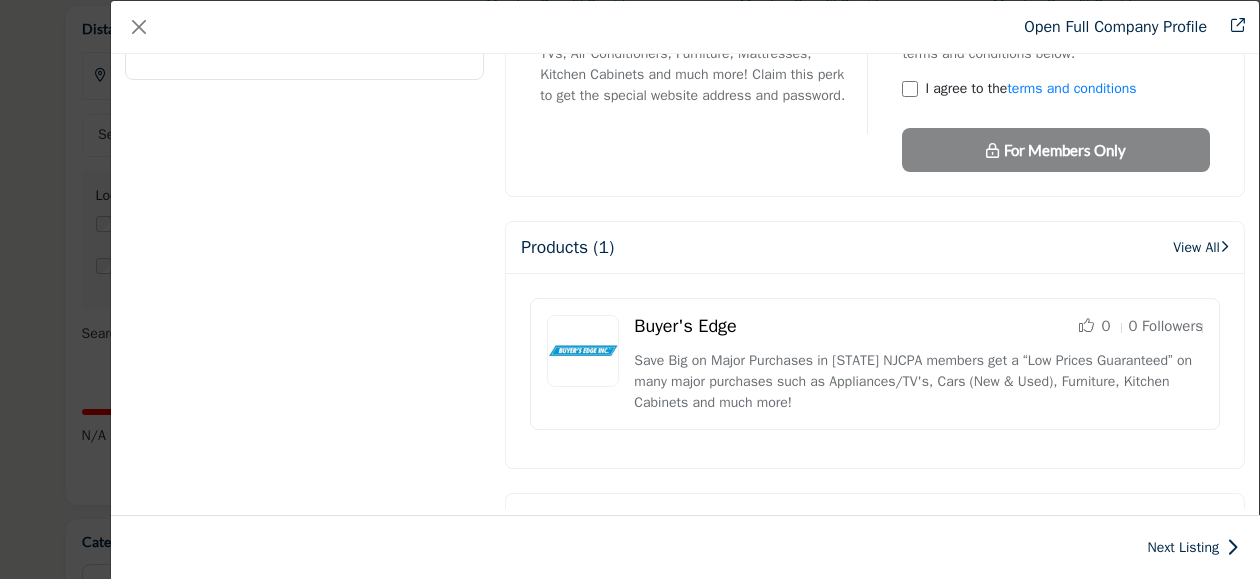click on "View All" at bounding box center [1201, 247] 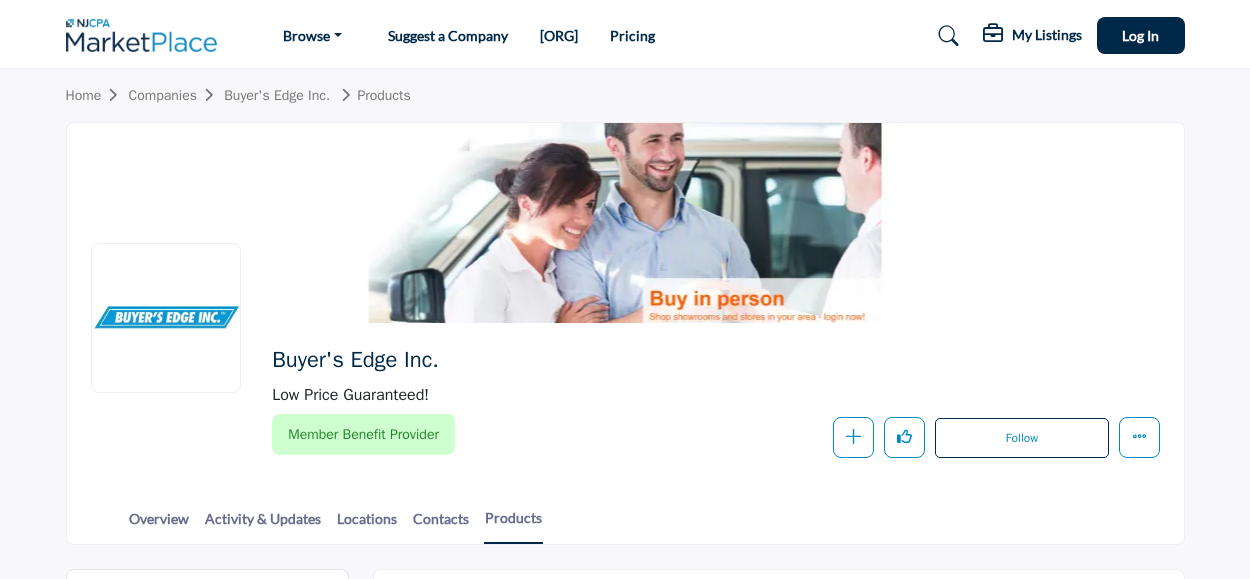 scroll, scrollTop: 0, scrollLeft: 0, axis: both 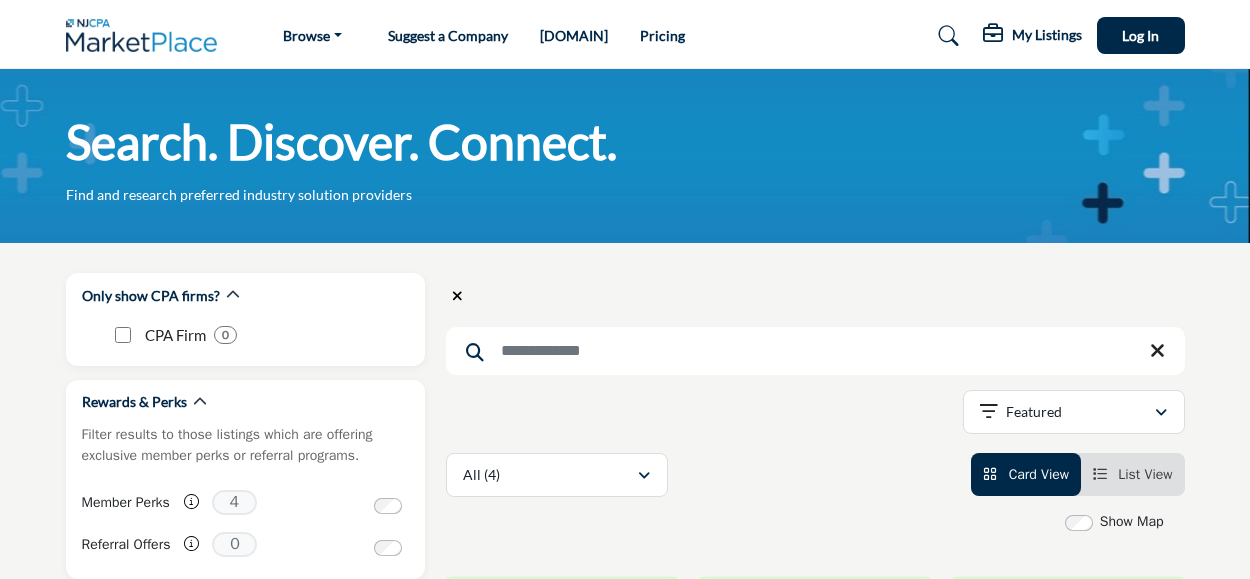 click on "Log In" at bounding box center [1140, 35] 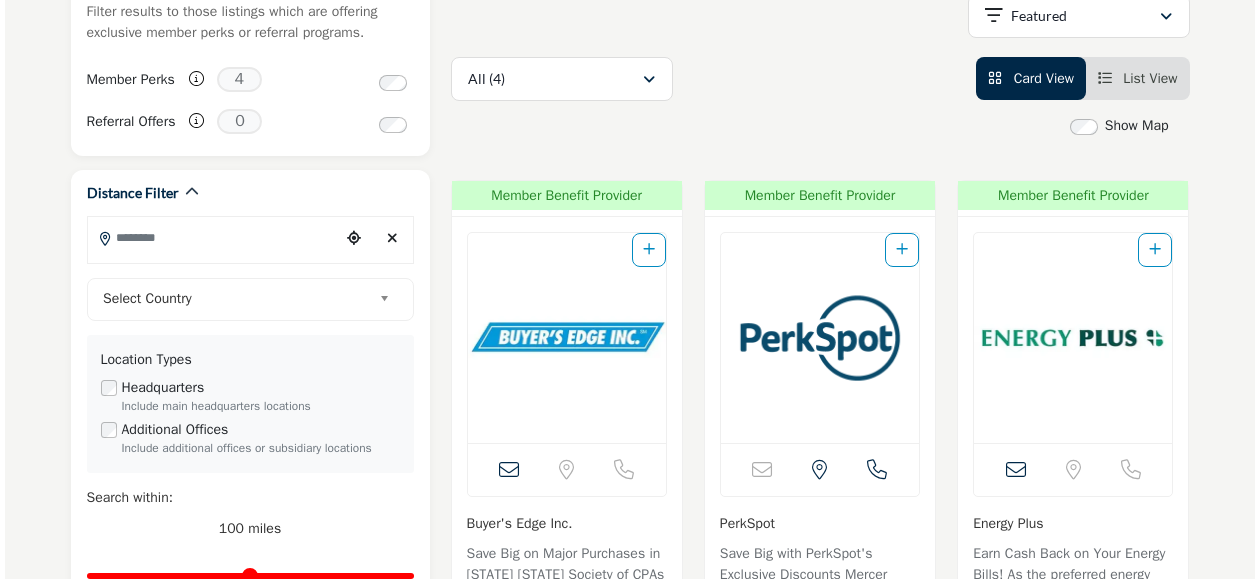 scroll, scrollTop: 518, scrollLeft: 0, axis: vertical 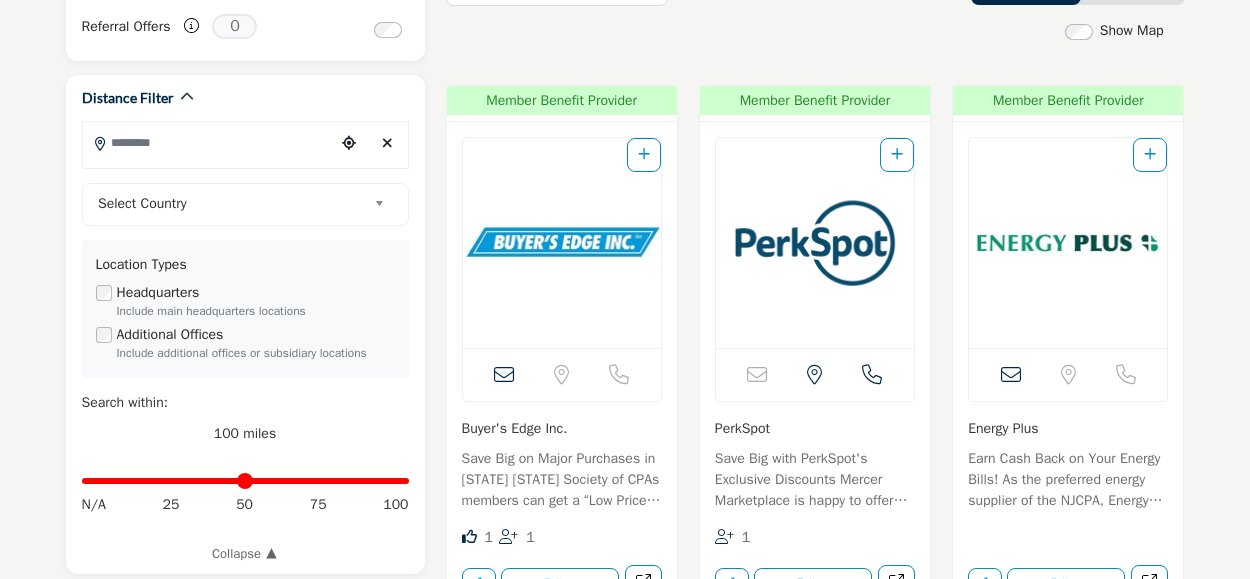 click at bounding box center (644, 154) 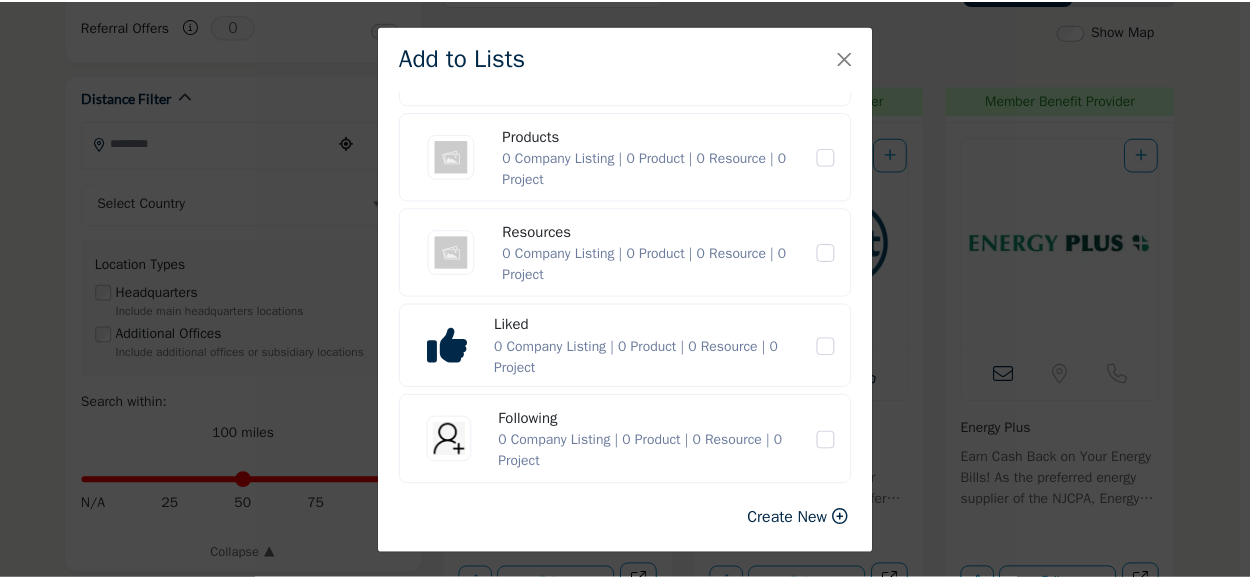 scroll, scrollTop: 380, scrollLeft: 0, axis: vertical 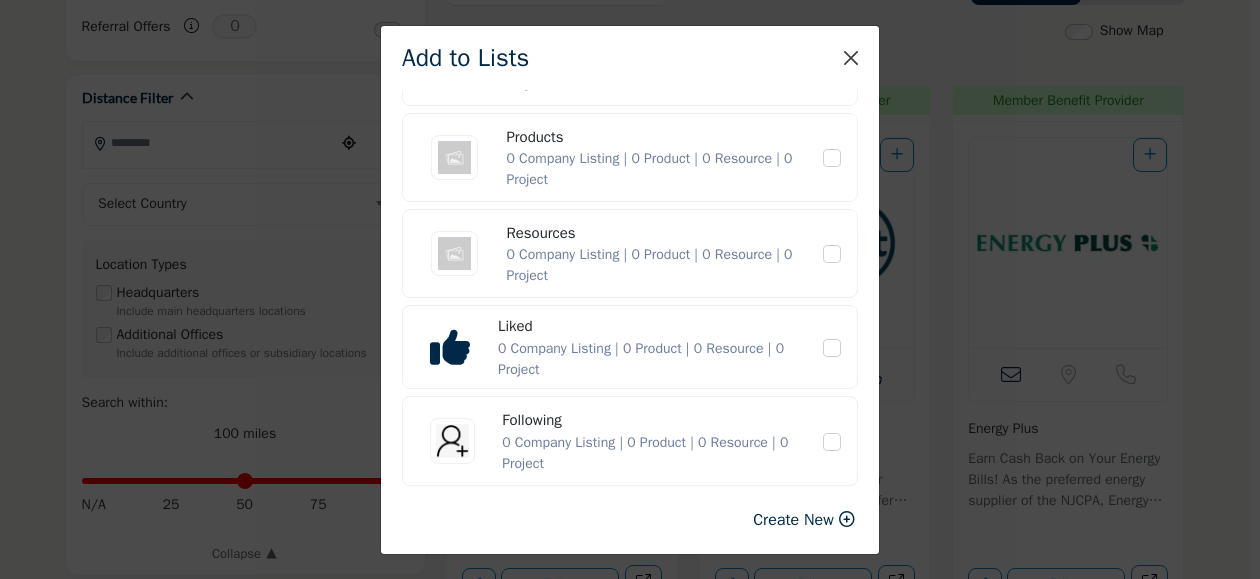 click at bounding box center [851, 58] 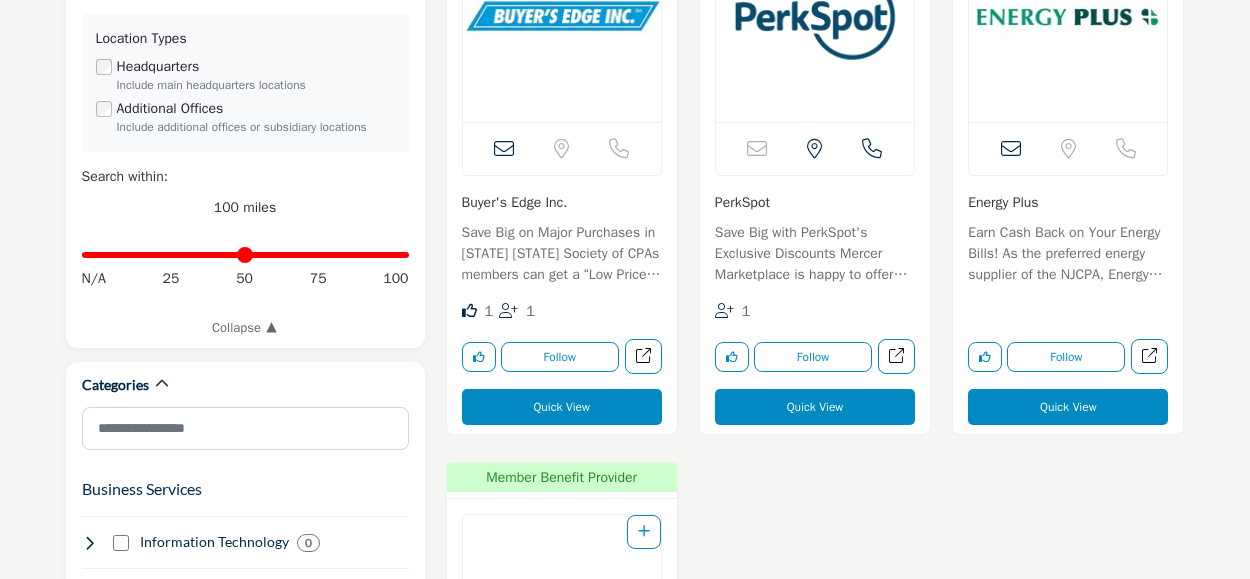 scroll, scrollTop: 774, scrollLeft: 0, axis: vertical 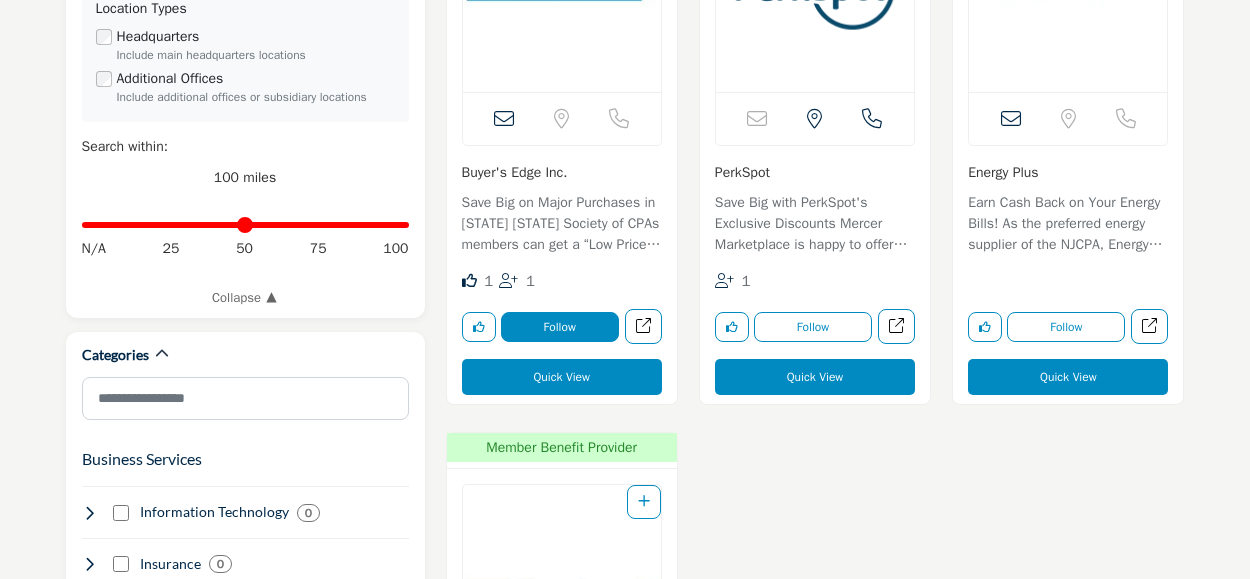 click on "Follow" at bounding box center [560, 327] 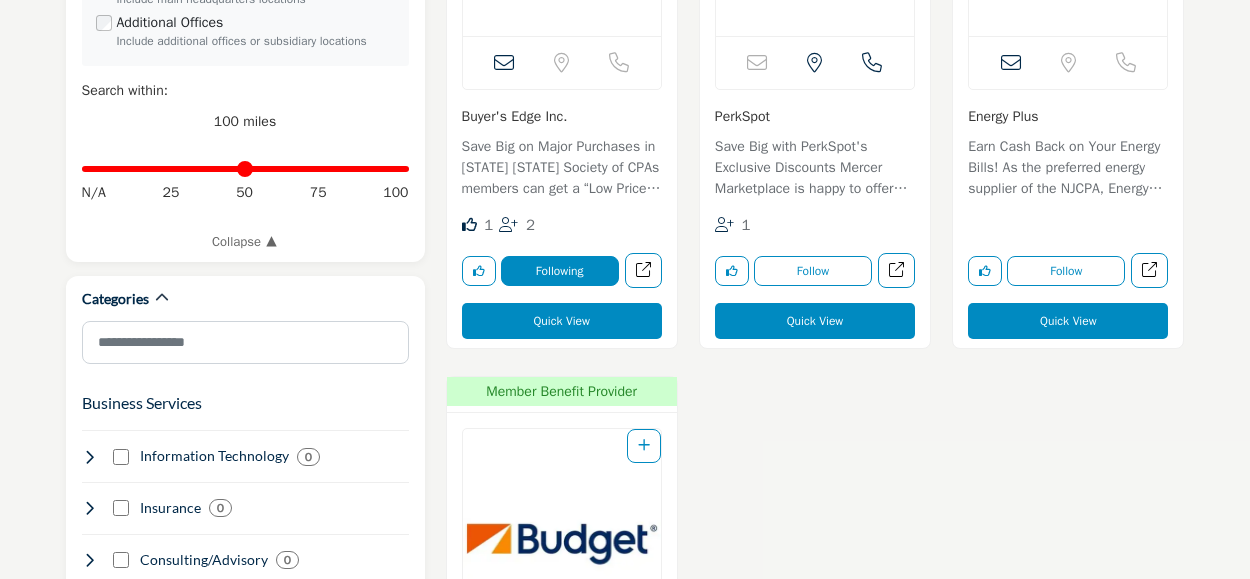 scroll, scrollTop: 827, scrollLeft: 0, axis: vertical 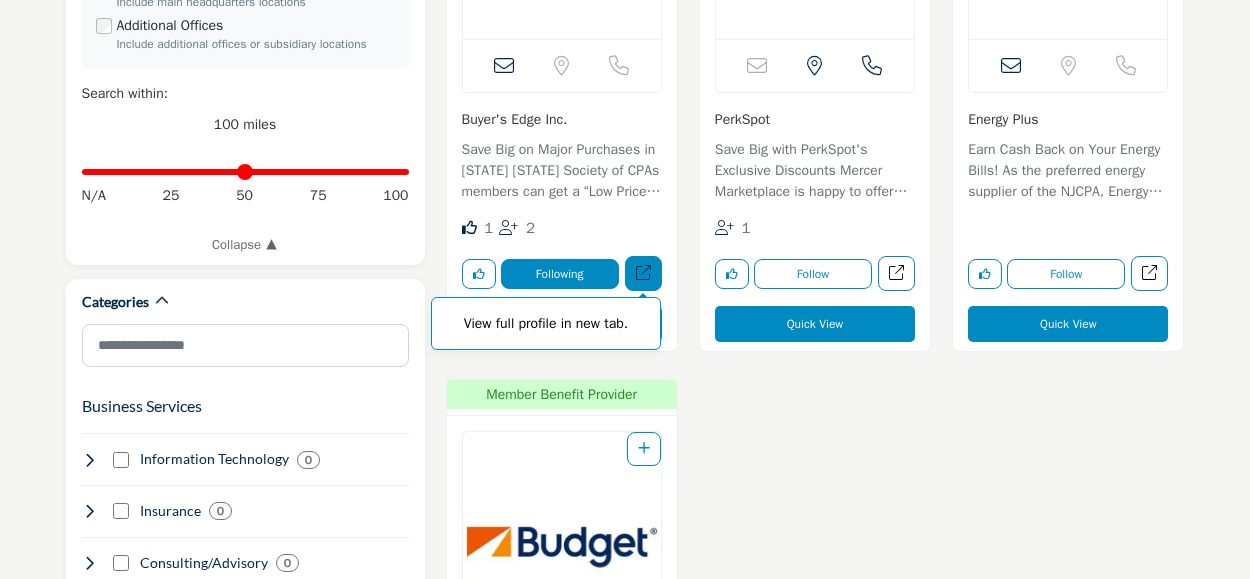 click at bounding box center (643, 272) 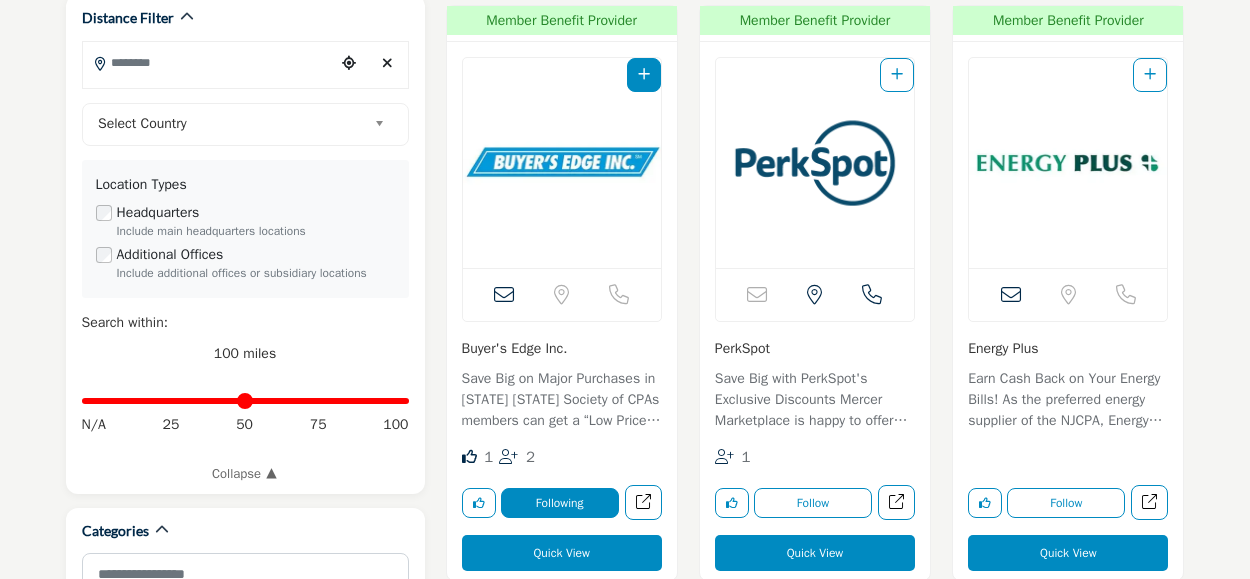 scroll, scrollTop: 606, scrollLeft: 0, axis: vertical 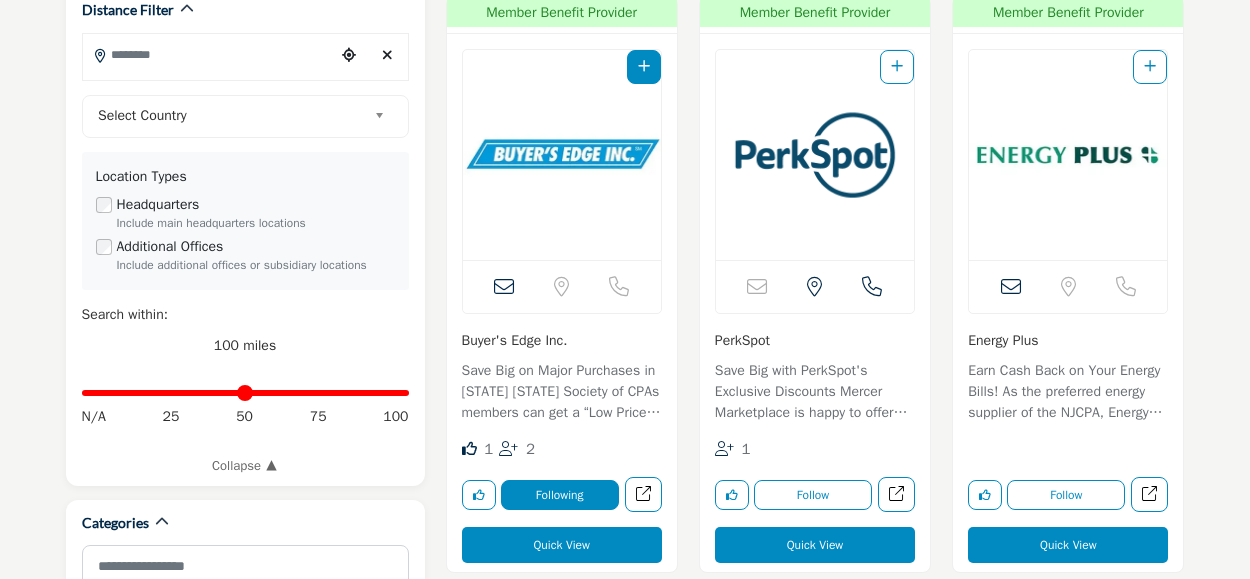 click on "Save Big on Major Purchases in [STATE]   [ORG] members can get a “Low Prices Guaranteed” on many major purchases such as Appliances..." at bounding box center [562, 393] 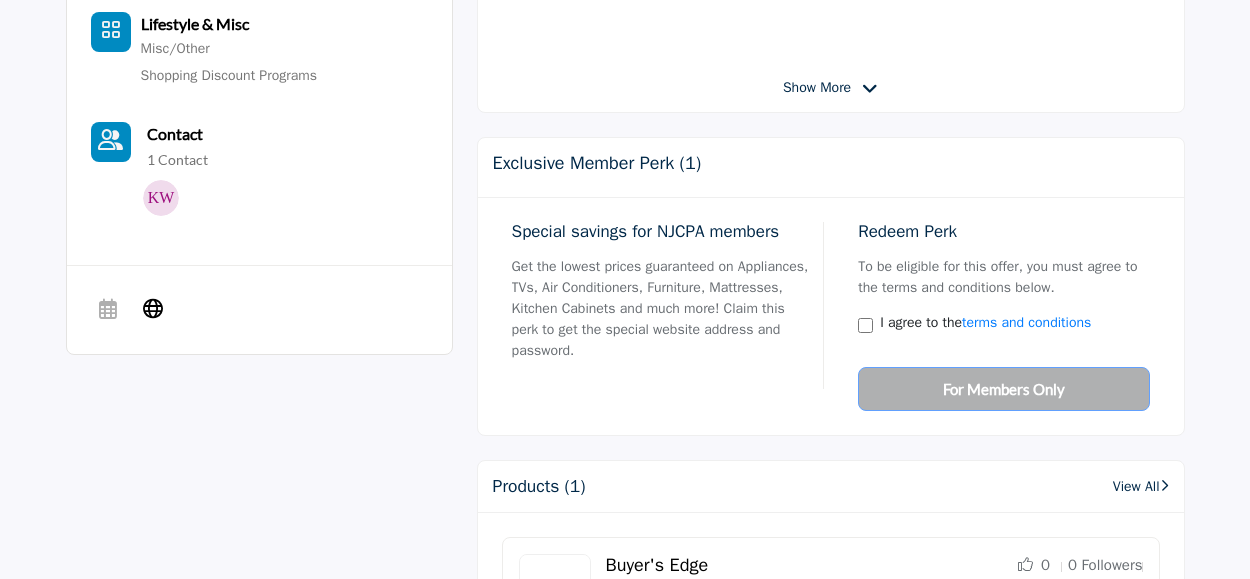 scroll, scrollTop: 780, scrollLeft: 0, axis: vertical 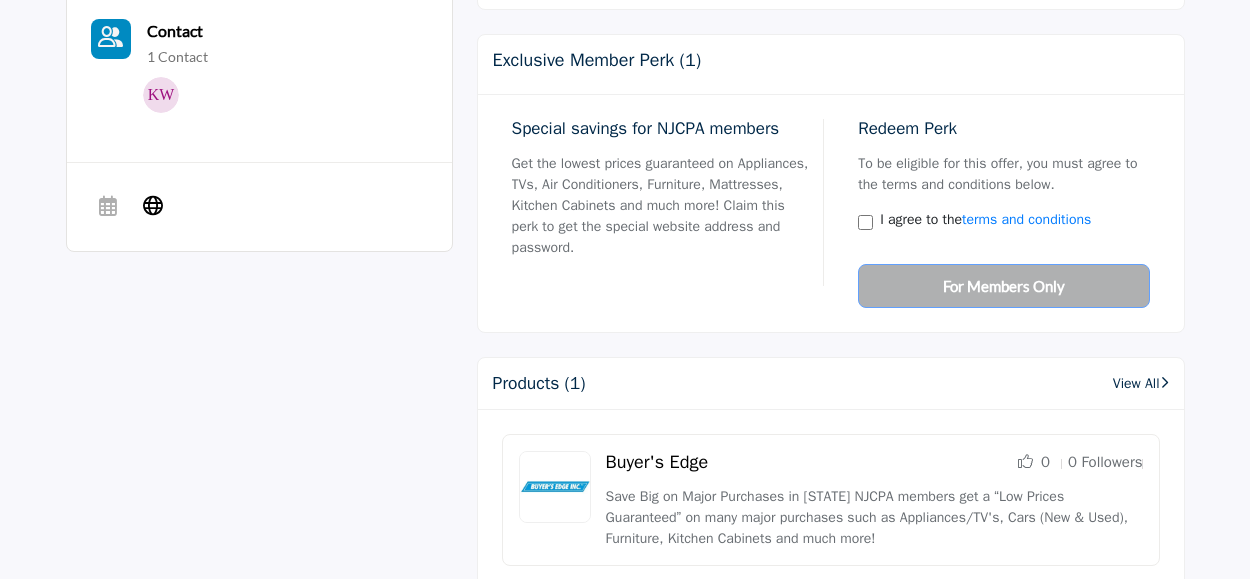 click on "Redeem Perk
To be eligible for this offer, you must agree to the terms and conditions below.
I agree to the
terms and conditions
For Members Only" at bounding box center [997, 213] 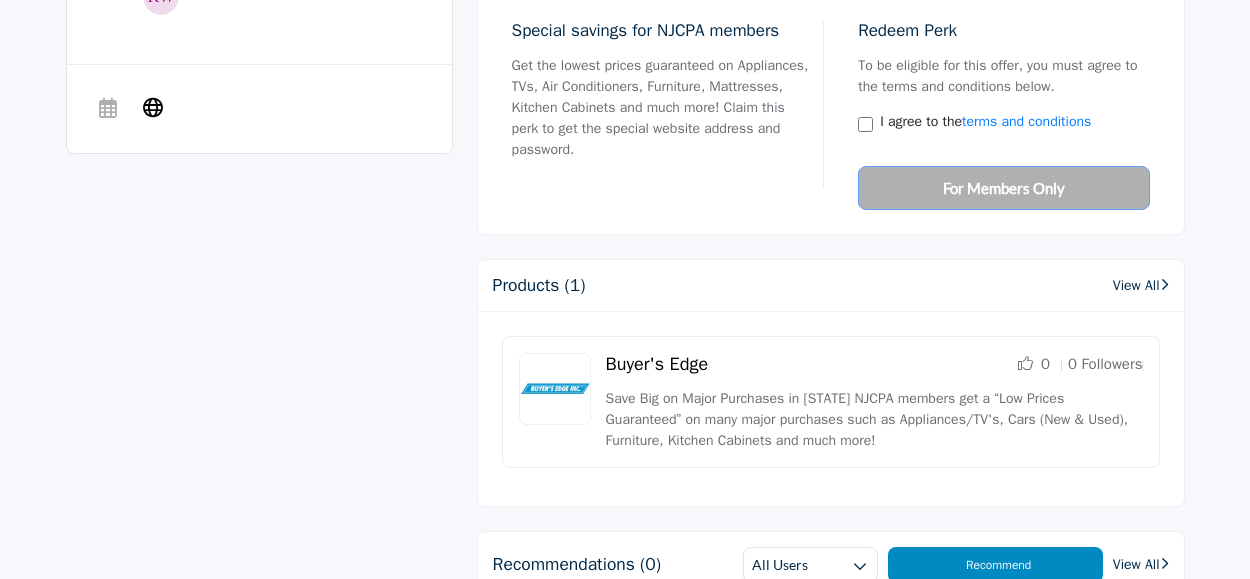 scroll, scrollTop: 973, scrollLeft: 0, axis: vertical 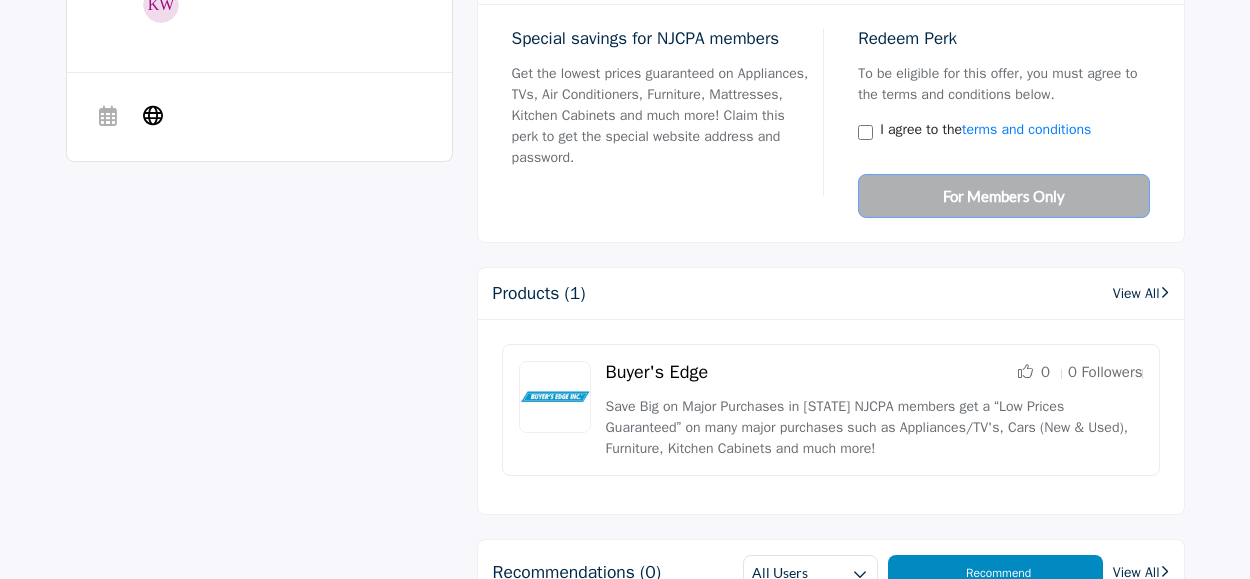 click on "Redeem Perk
To be eligible for this offer, you must agree to the terms and conditions below.
I agree to the
terms and conditions
For Members Only" at bounding box center [997, 123] 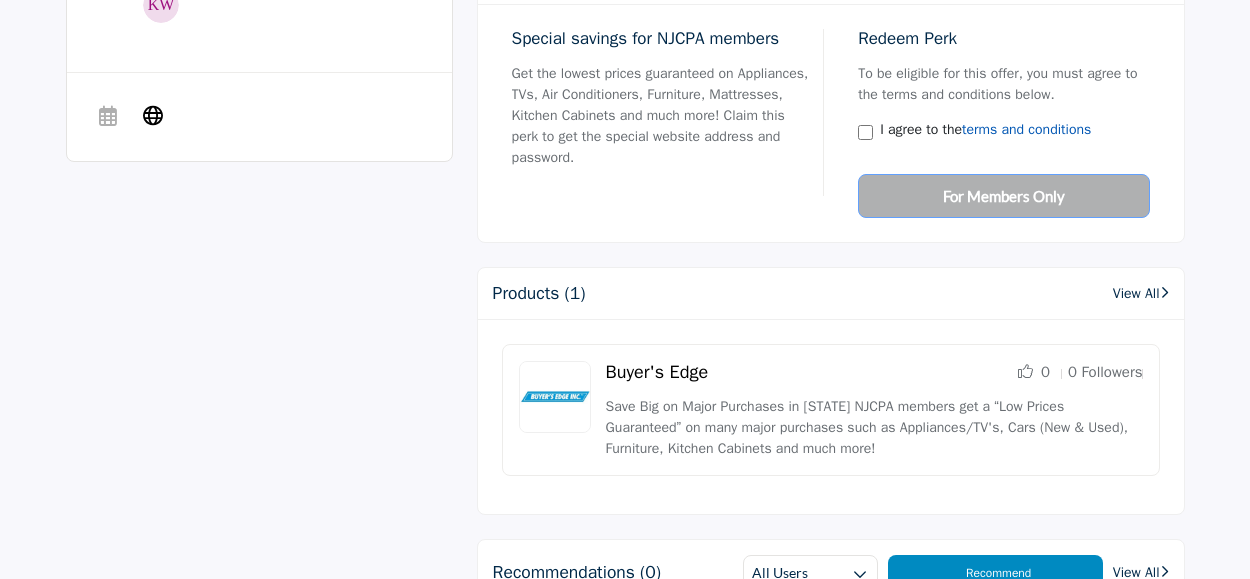 click on "terms and conditions" at bounding box center (1026, 129) 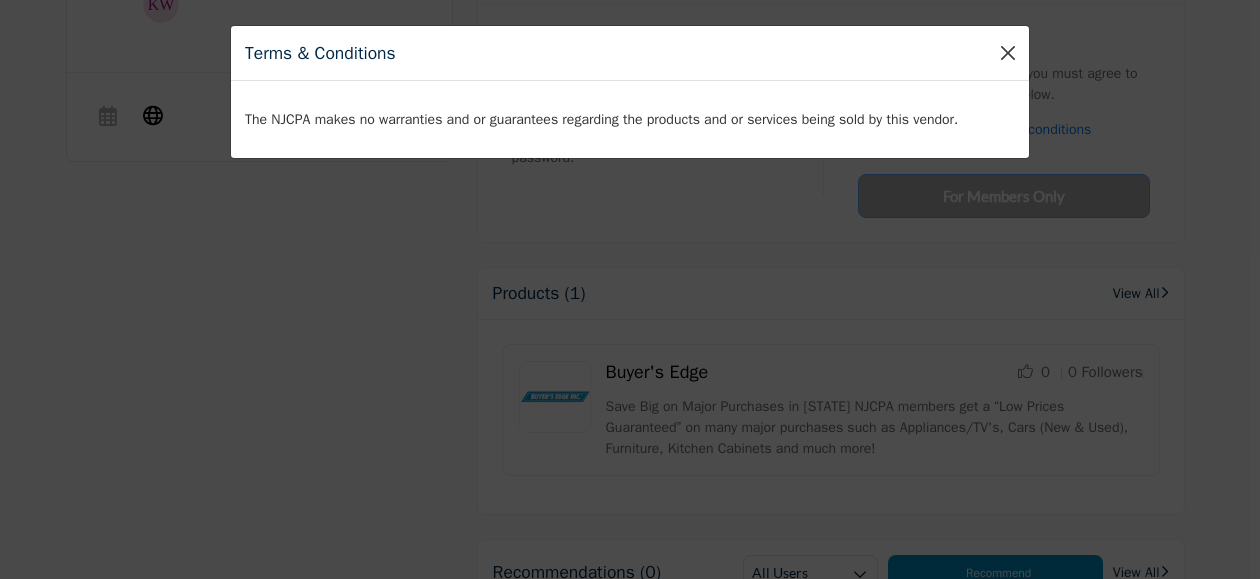 click at bounding box center [1008, 53] 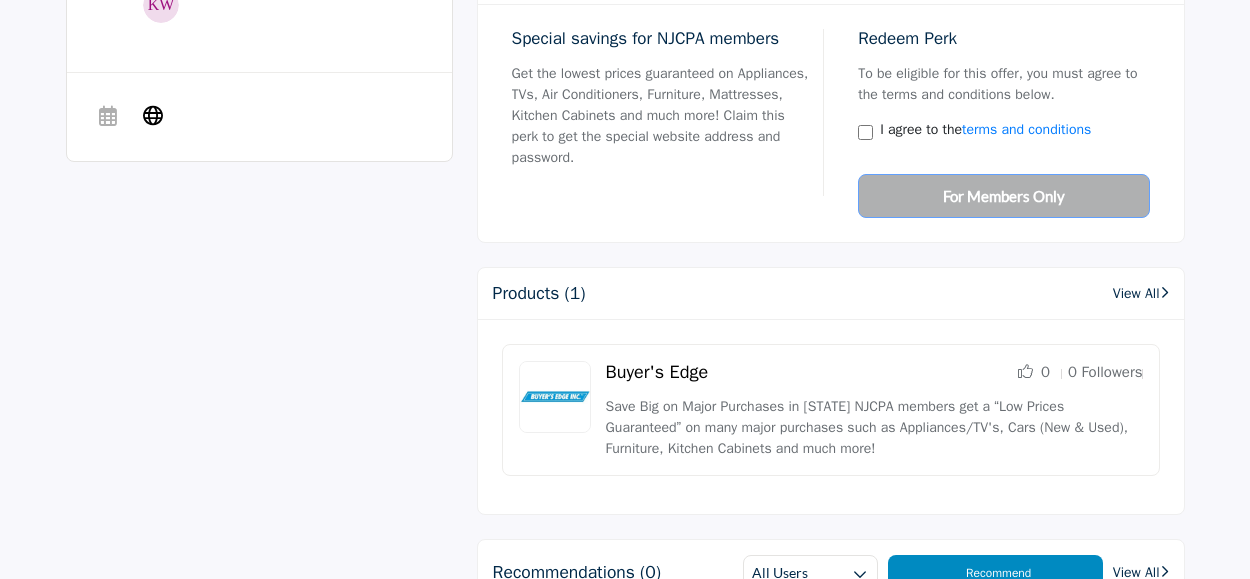 click on "Redeem Perk
To be eligible for this offer, you must agree to the terms and conditions below.
I agree to the
terms and conditions
For Members Only" at bounding box center [997, 123] 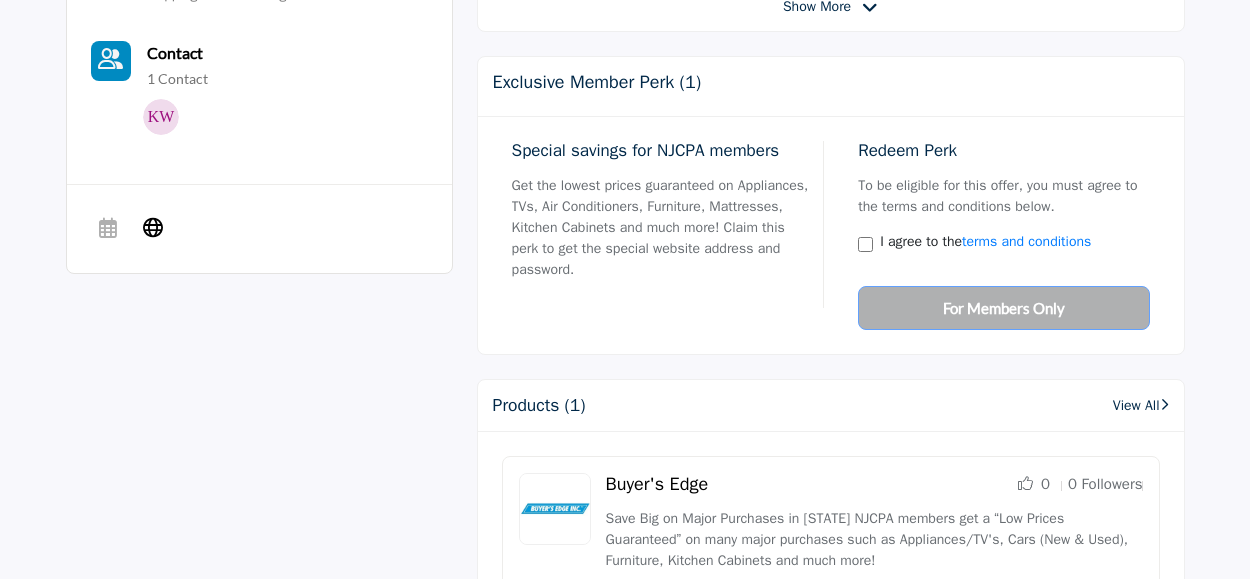scroll, scrollTop: 863, scrollLeft: 0, axis: vertical 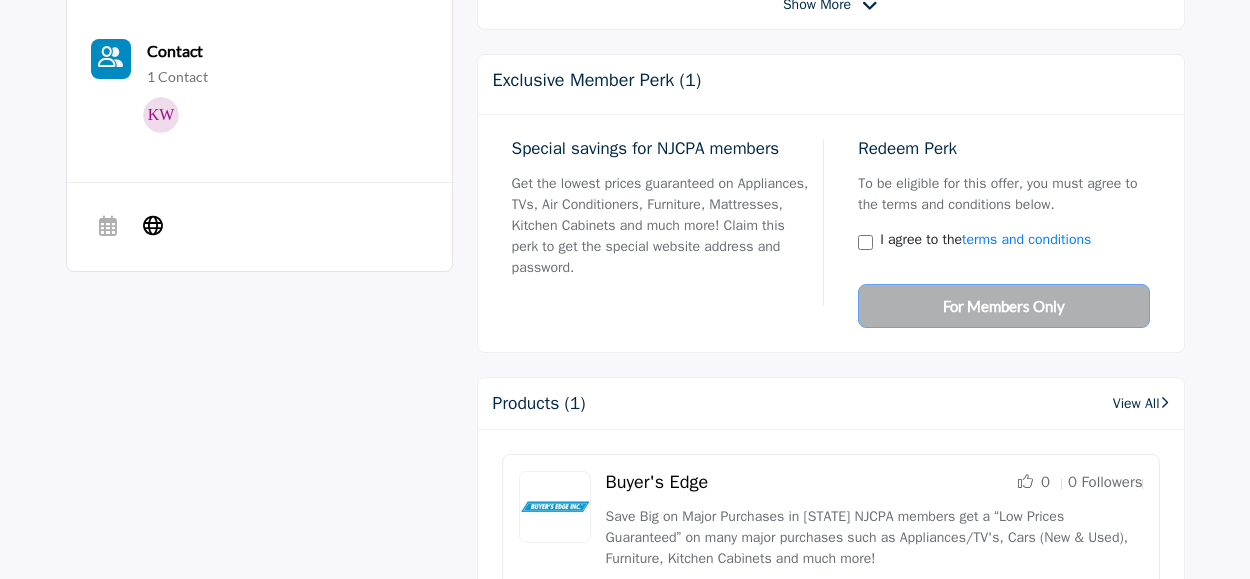 click on "Redeem Perk
To be eligible for this offer, you must agree to the terms and conditions below.
I agree to the
terms and conditions
For Members Only" at bounding box center (997, 233) 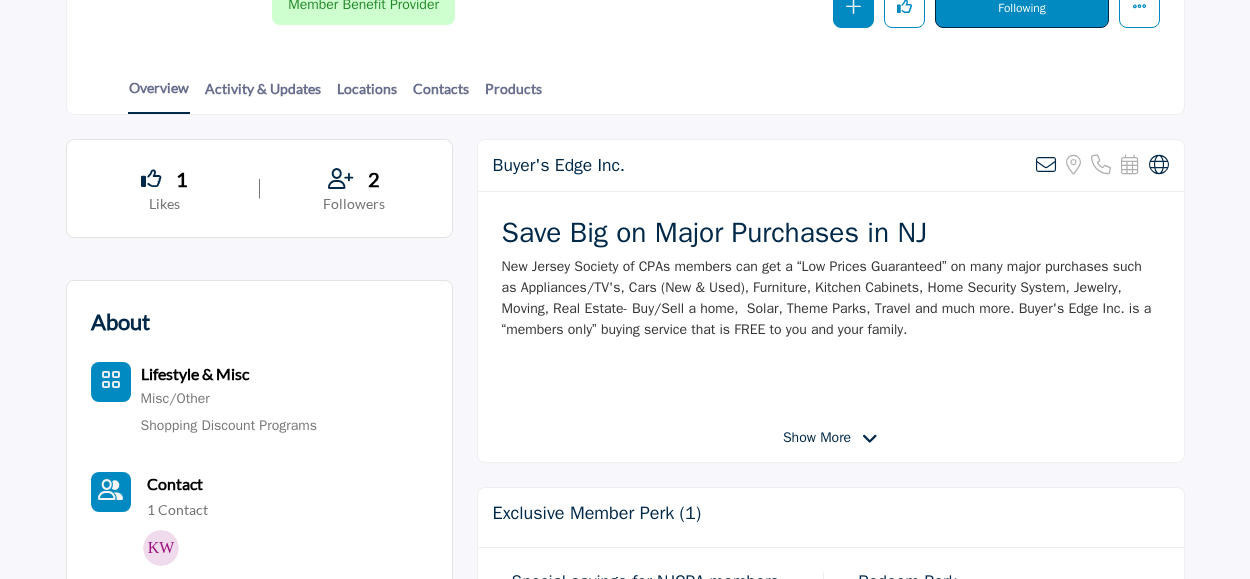 scroll, scrollTop: 439, scrollLeft: 0, axis: vertical 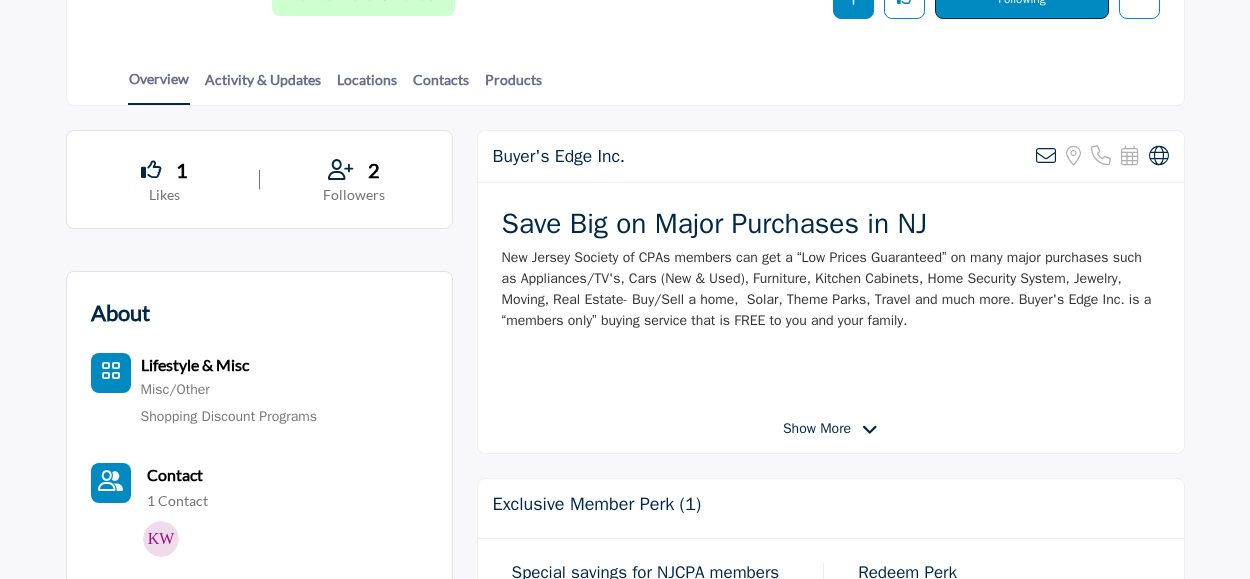 click on "Show More" at bounding box center [817, 428] 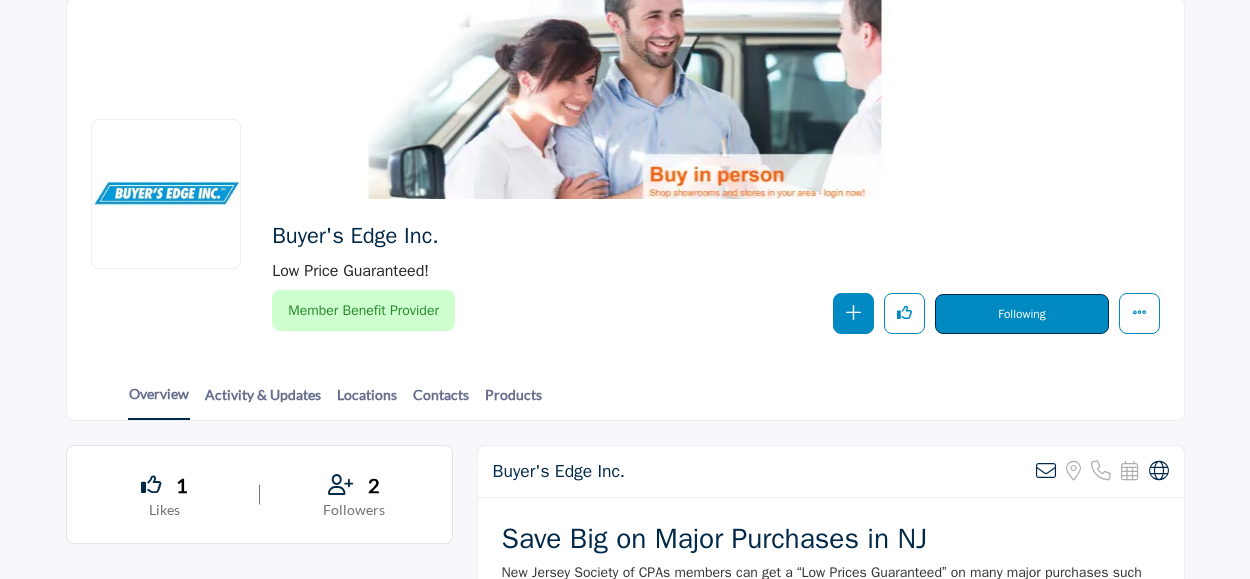 scroll, scrollTop: 124, scrollLeft: 0, axis: vertical 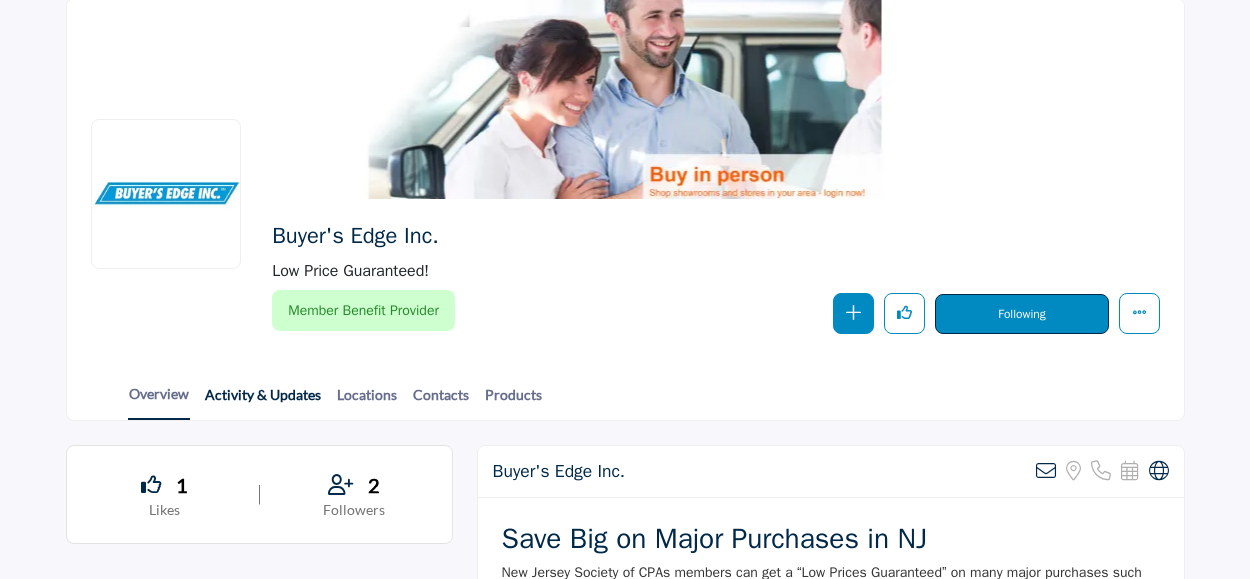 click on "Activity & Updates" at bounding box center (263, 401) 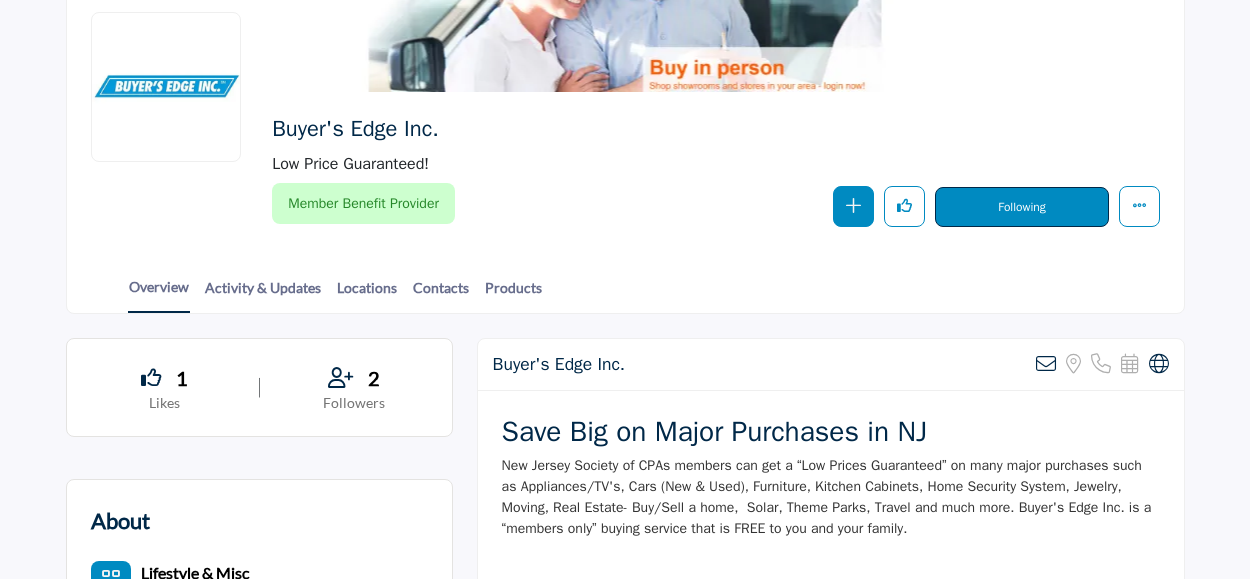 scroll, scrollTop: 234, scrollLeft: 0, axis: vertical 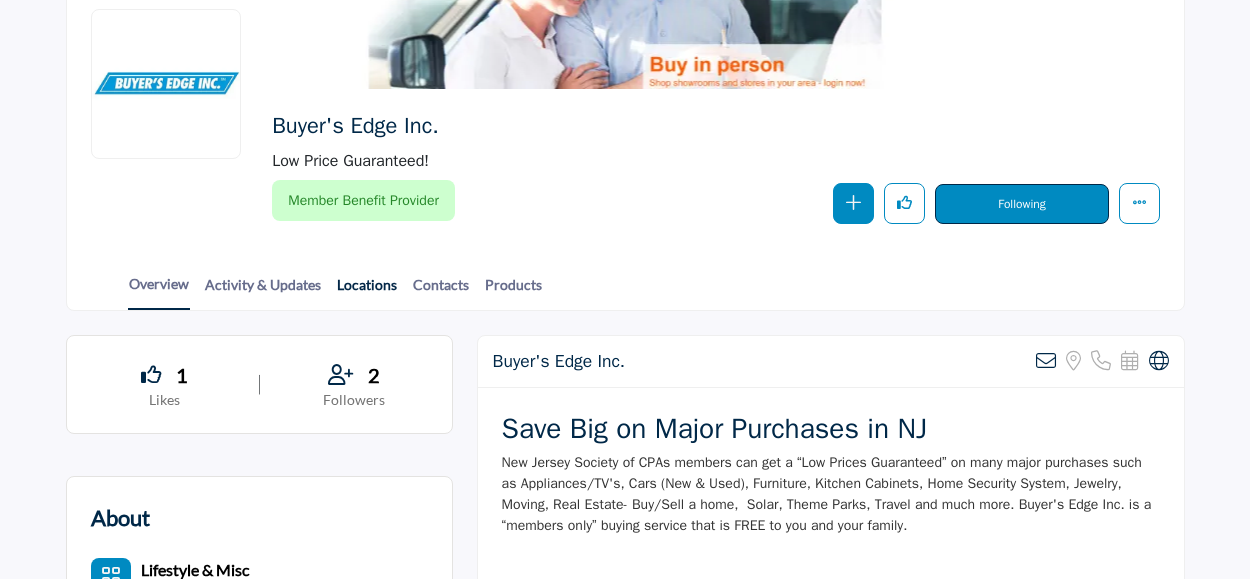 click on "Locations" at bounding box center (367, 291) 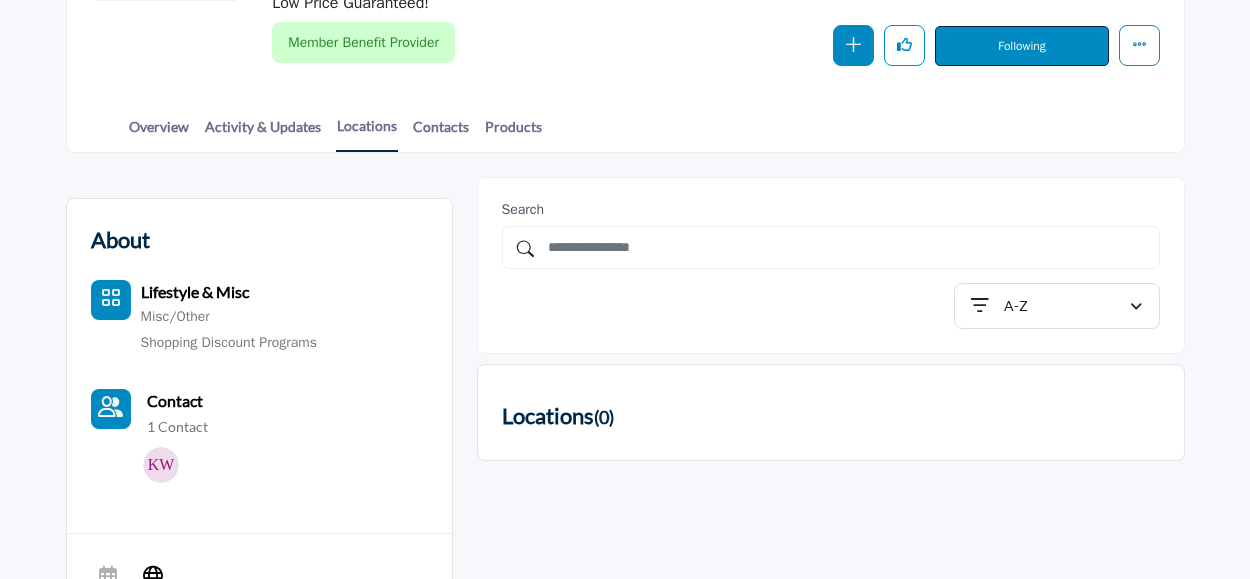 scroll, scrollTop: 399, scrollLeft: 0, axis: vertical 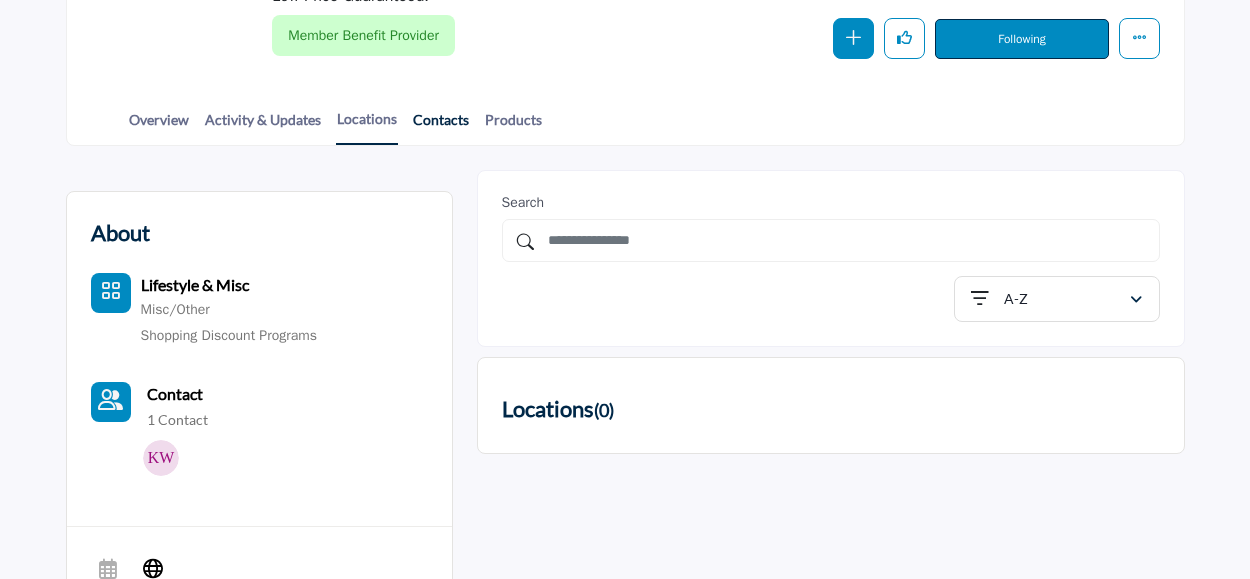 click on "Contacts" at bounding box center (441, 126) 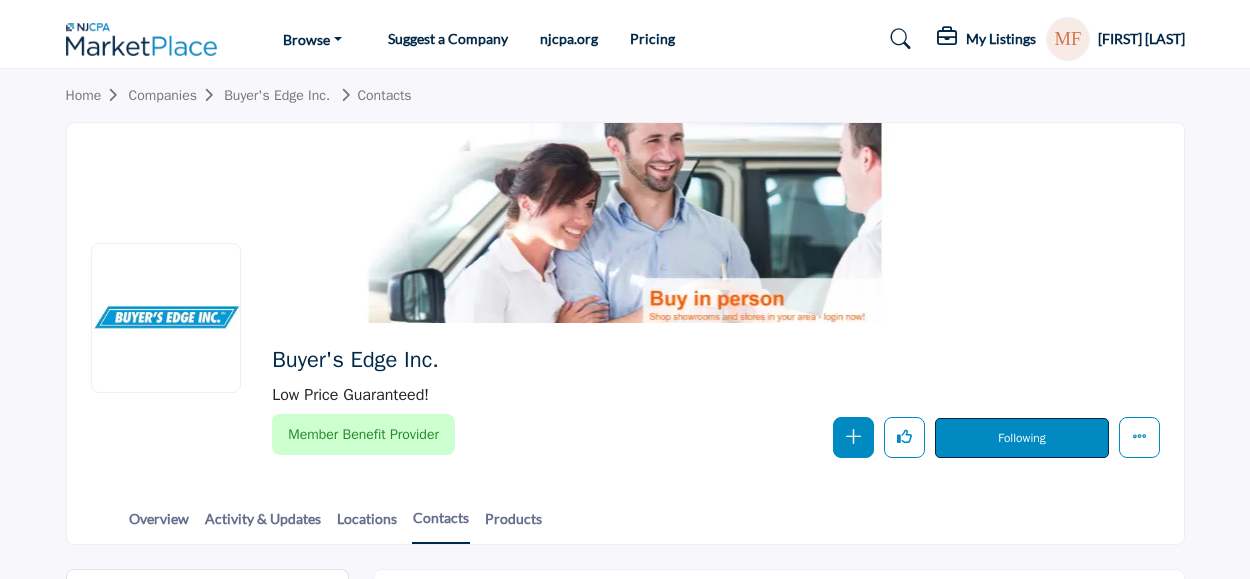 scroll, scrollTop: 0, scrollLeft: 0, axis: both 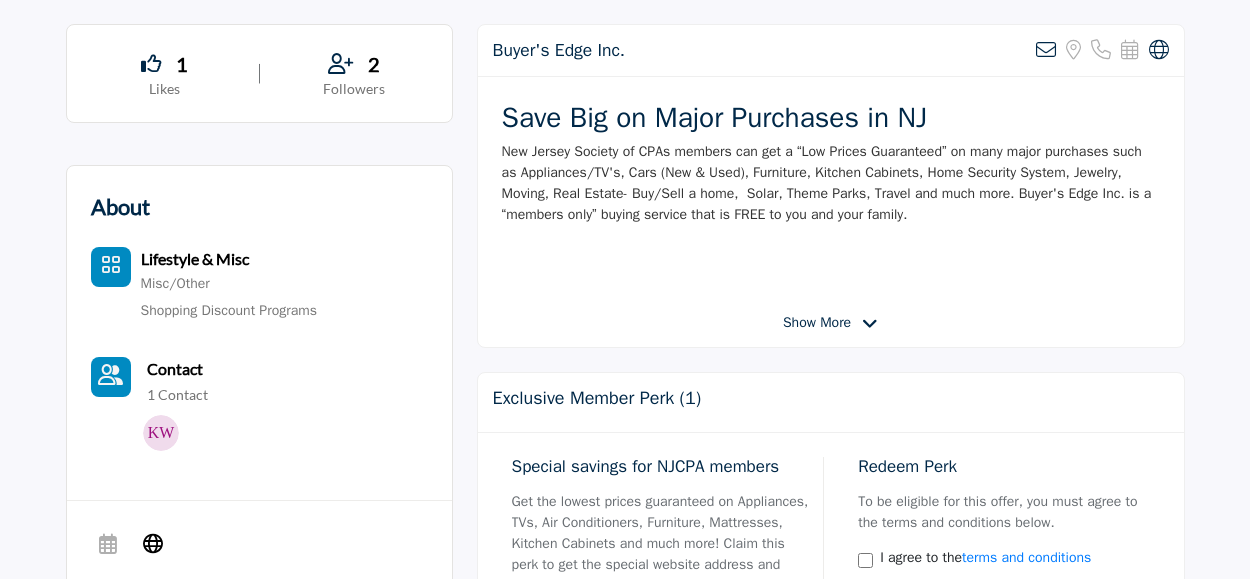 click at bounding box center (870, 324) 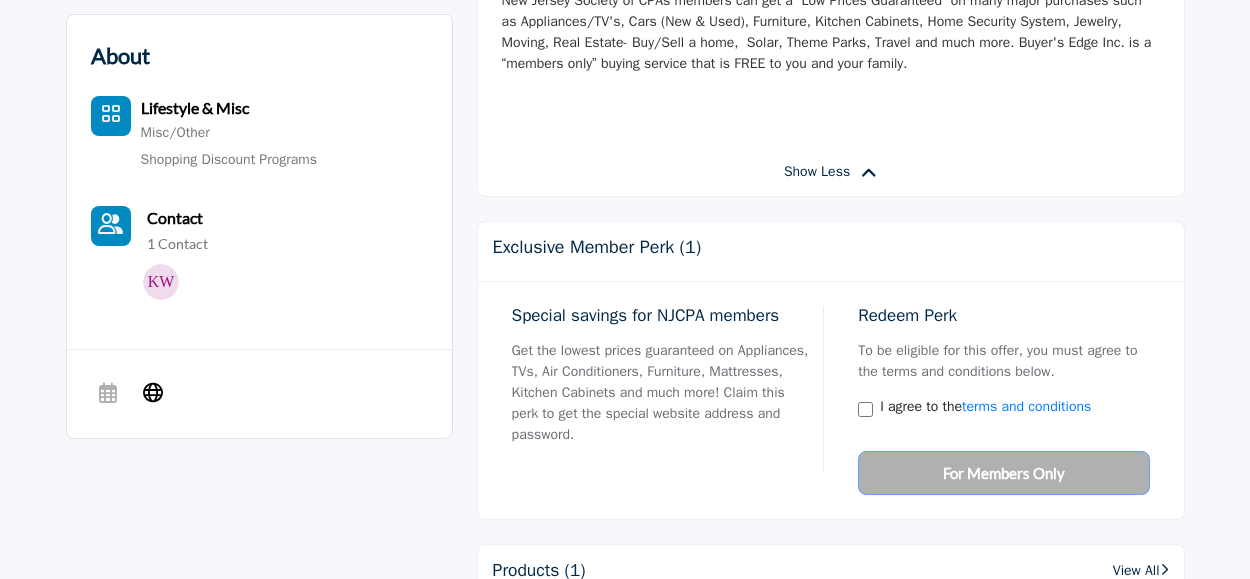 scroll, scrollTop: 696, scrollLeft: 0, axis: vertical 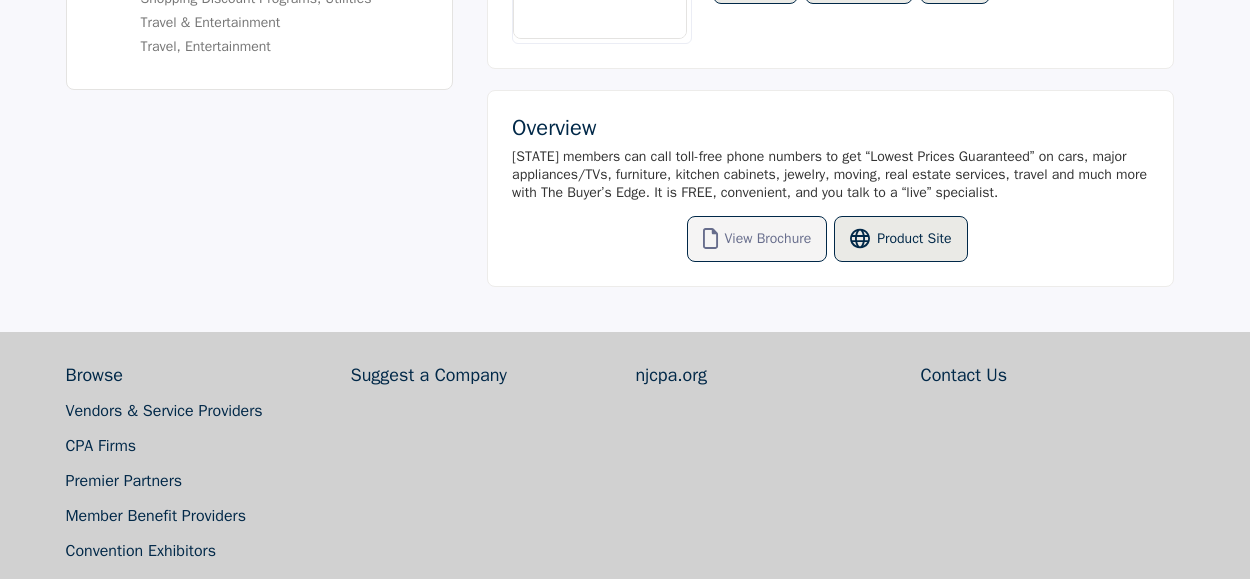 click on "View Brochure" at bounding box center (757, 239) 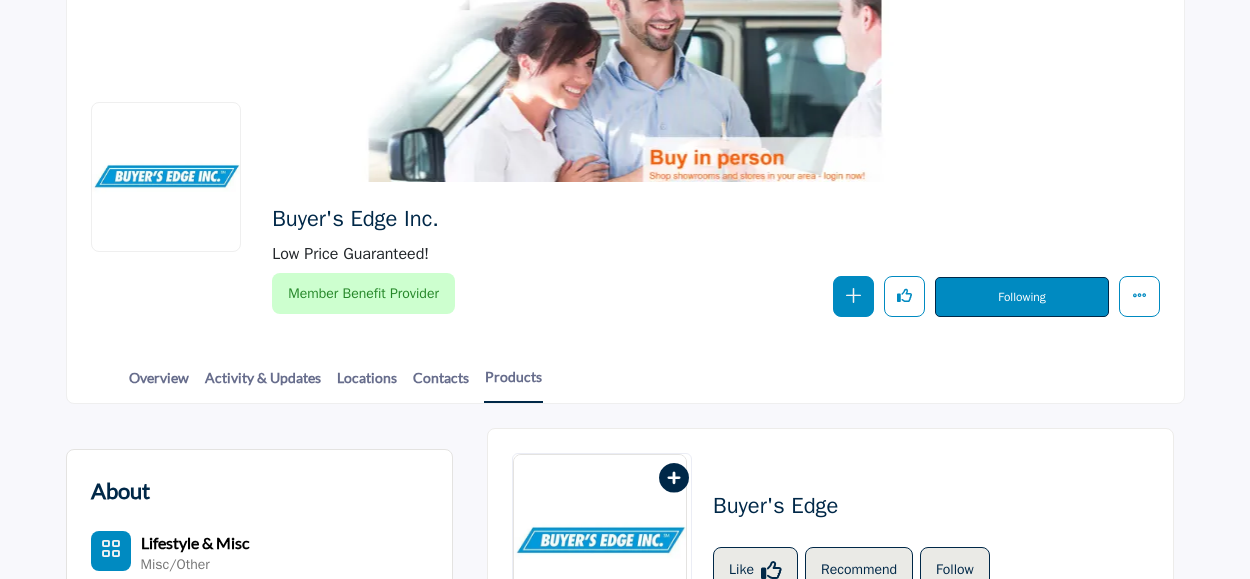 scroll, scrollTop: 140, scrollLeft: 0, axis: vertical 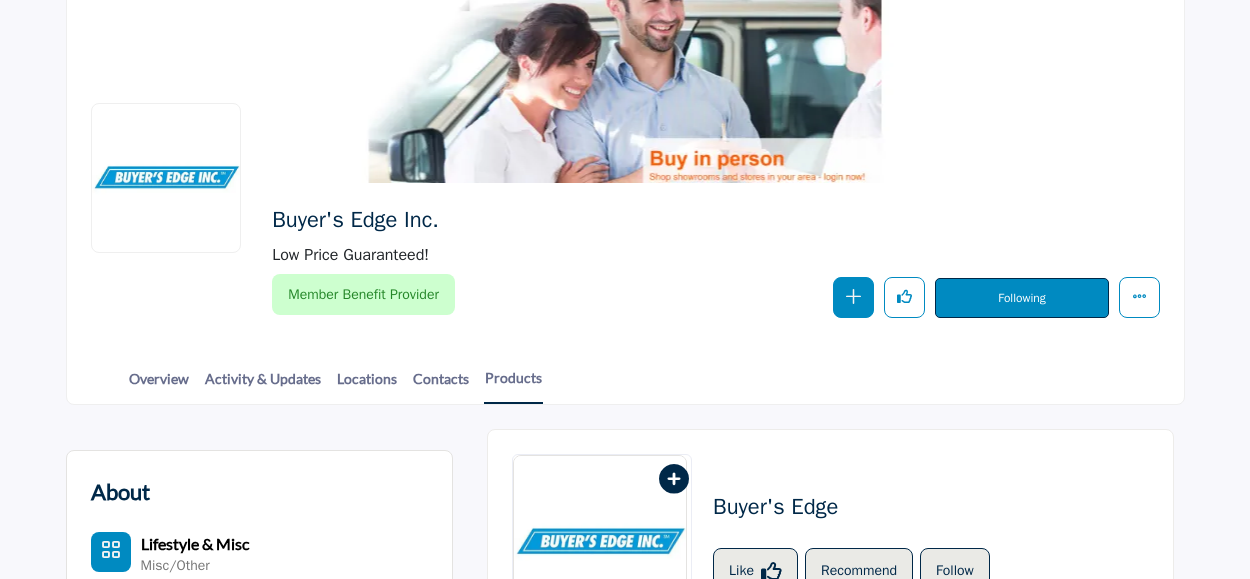 click on "Following" at bounding box center (1021, 298) 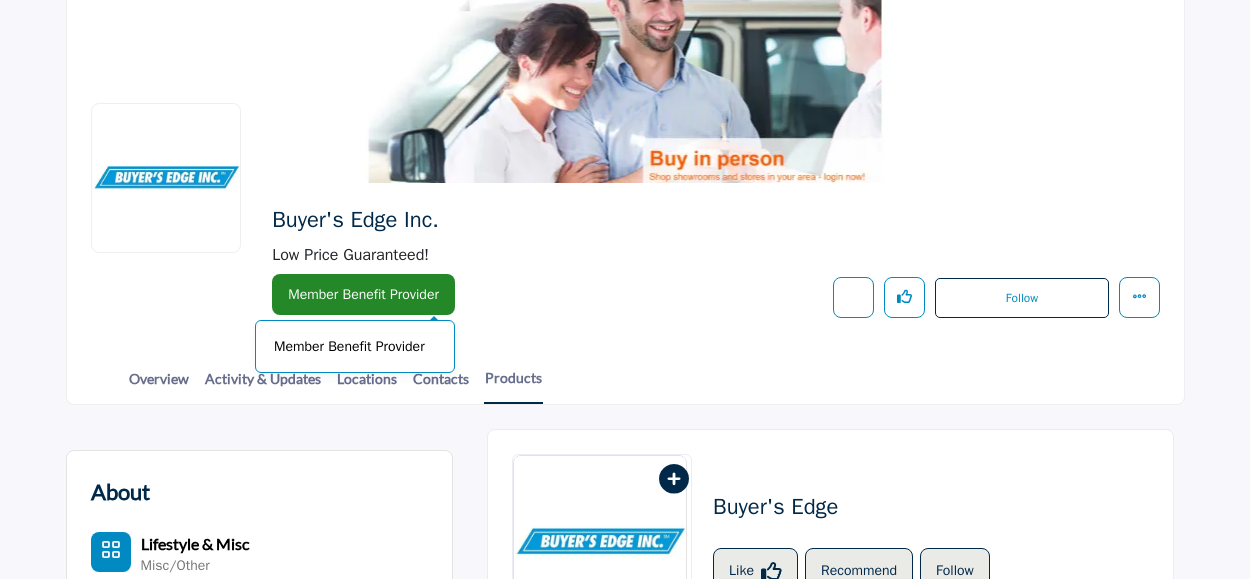 click on "Member Benefit Provider" at bounding box center (363, 294) 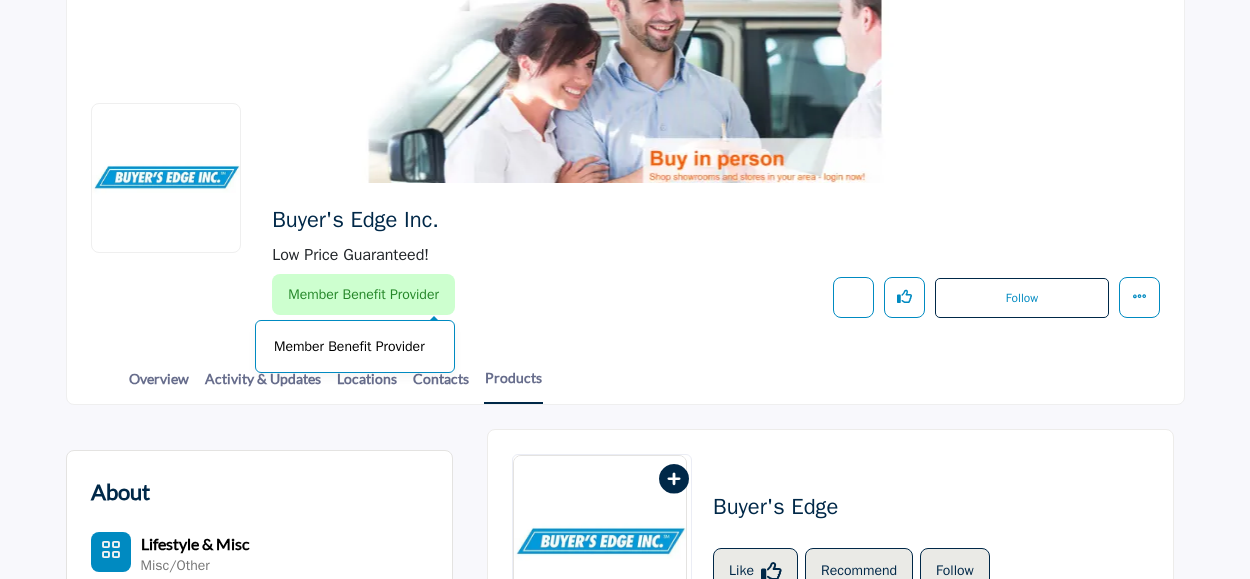 click on "Member Benefit Provider" at bounding box center (355, 346) 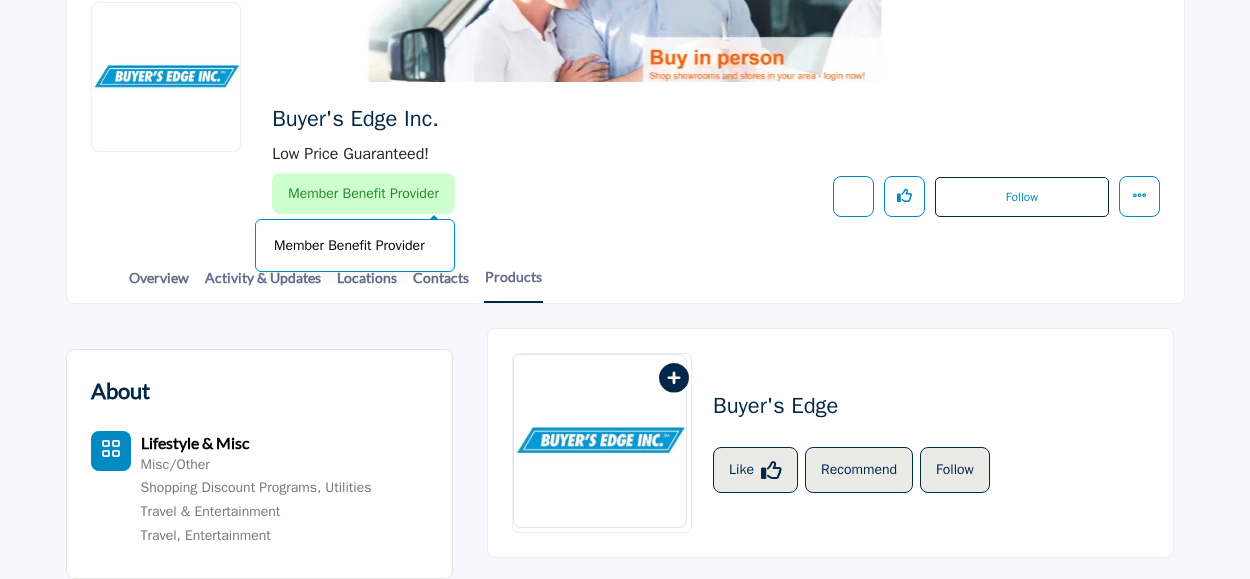 scroll, scrollTop: 250, scrollLeft: 0, axis: vertical 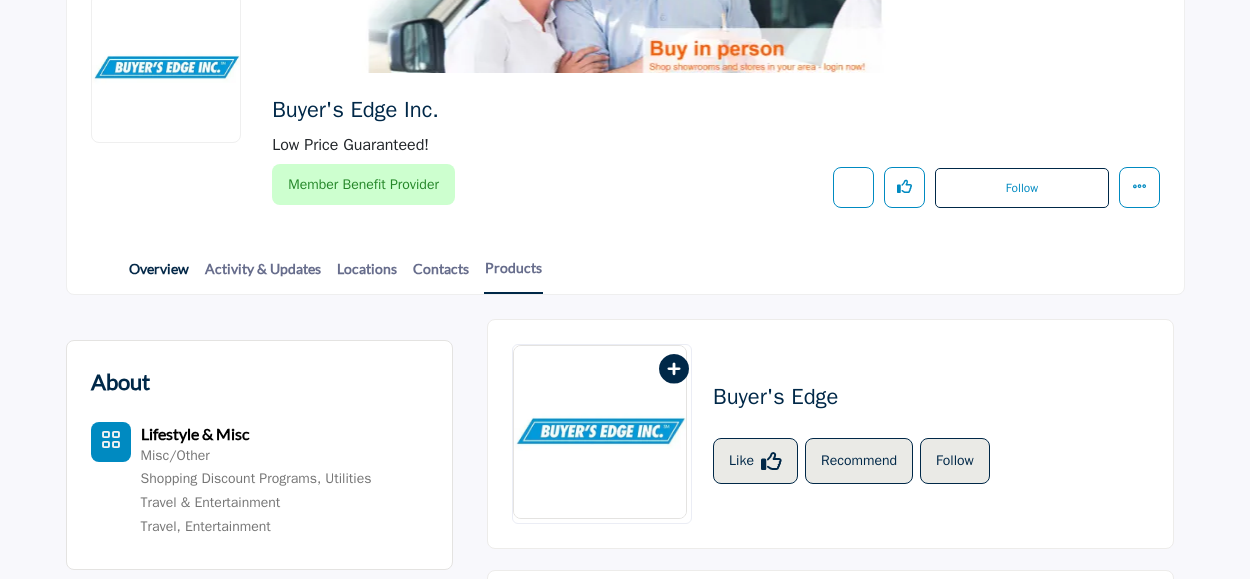 click on "Overview" at bounding box center (159, 275) 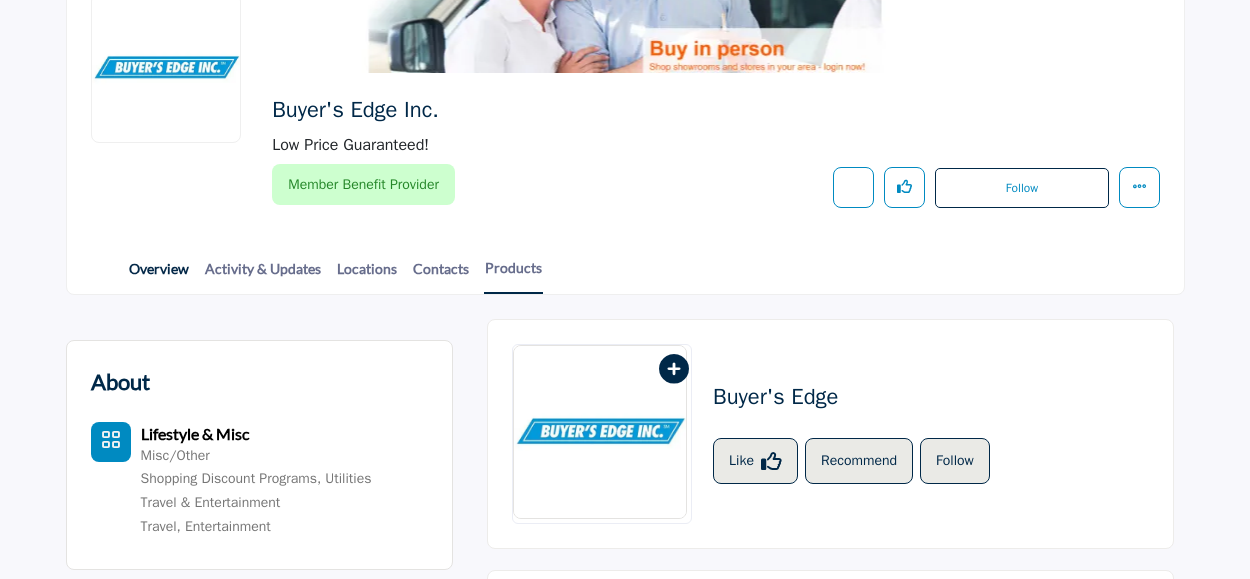 click on "Overview" at bounding box center (159, 275) 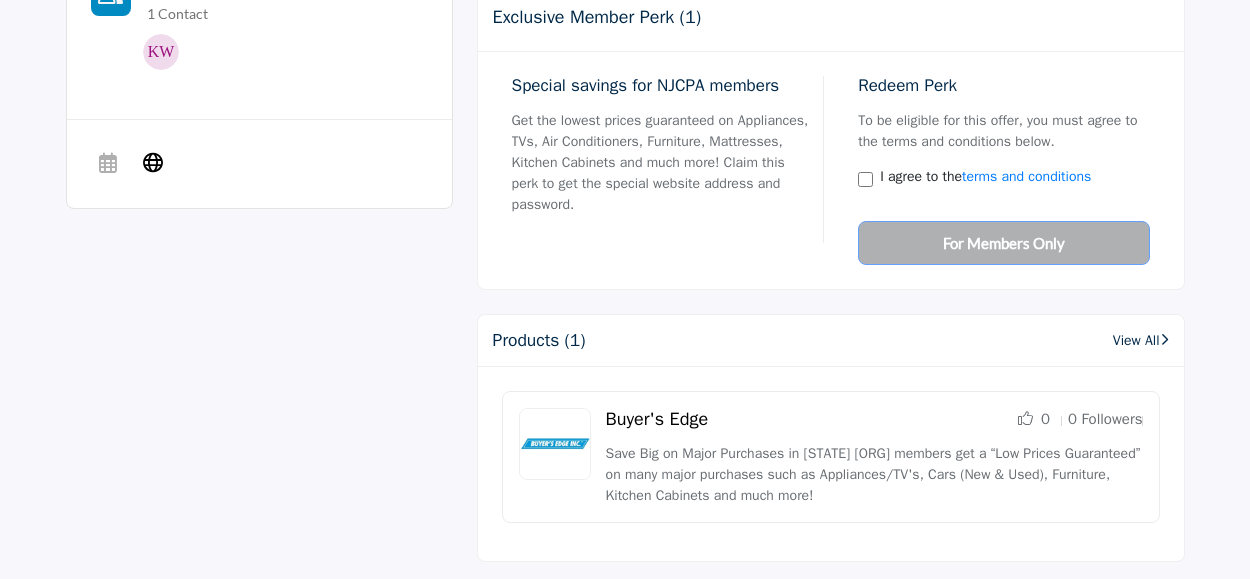scroll, scrollTop: 932, scrollLeft: 0, axis: vertical 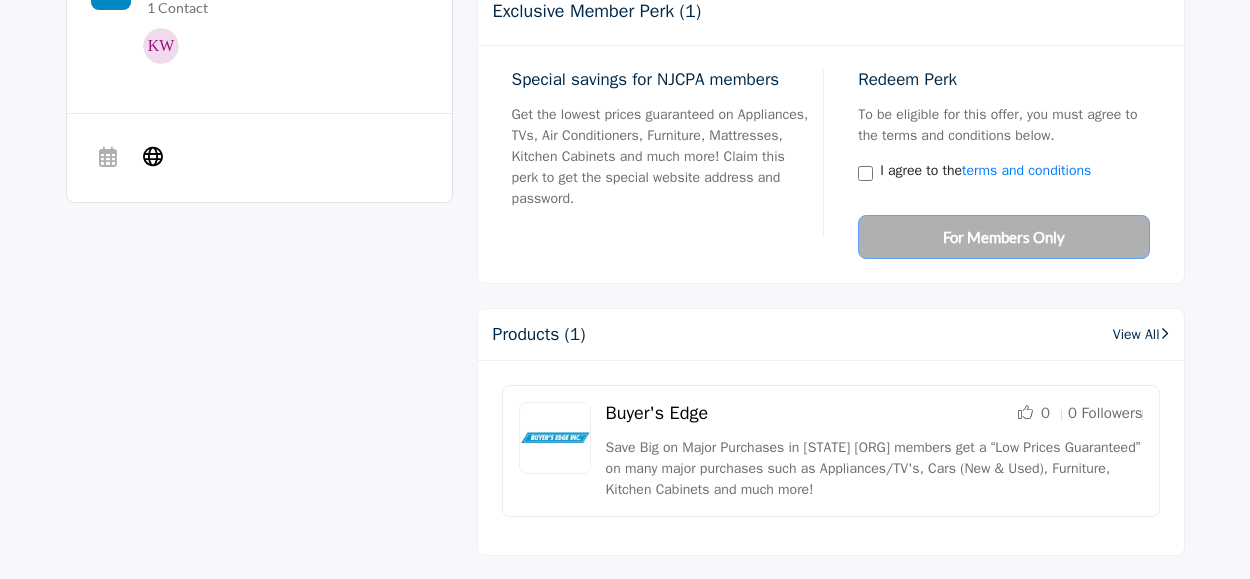click on "Redeem Perk
To be eligible for this offer, you must agree to the terms and conditions below.
I agree to the
terms and conditions
For Members Only" at bounding box center [997, 164] 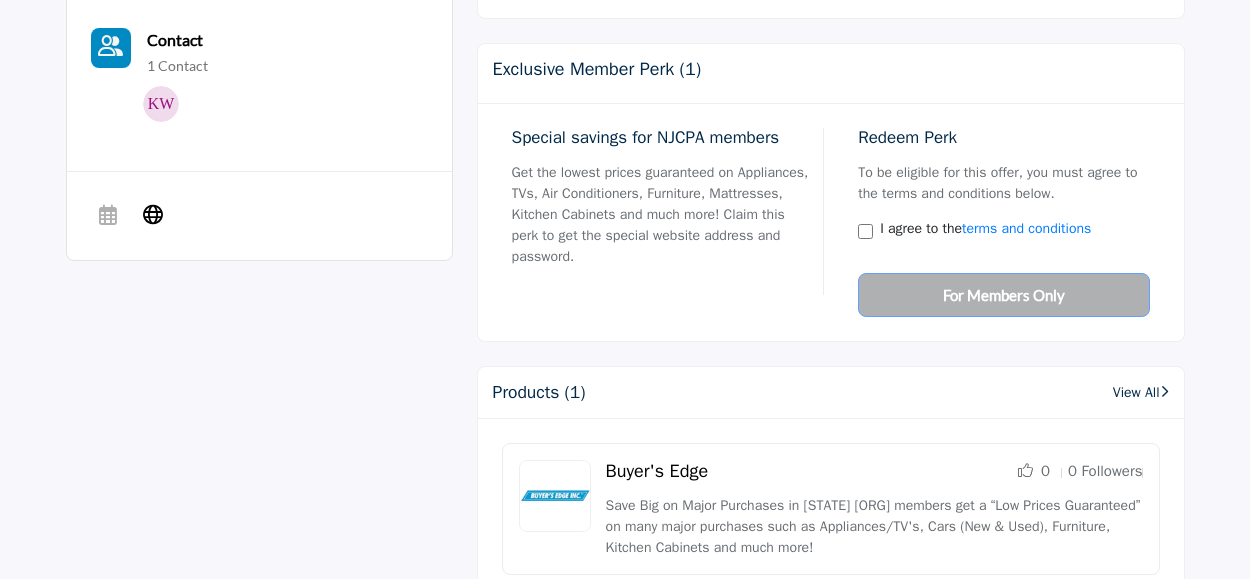 scroll, scrollTop: 879, scrollLeft: 0, axis: vertical 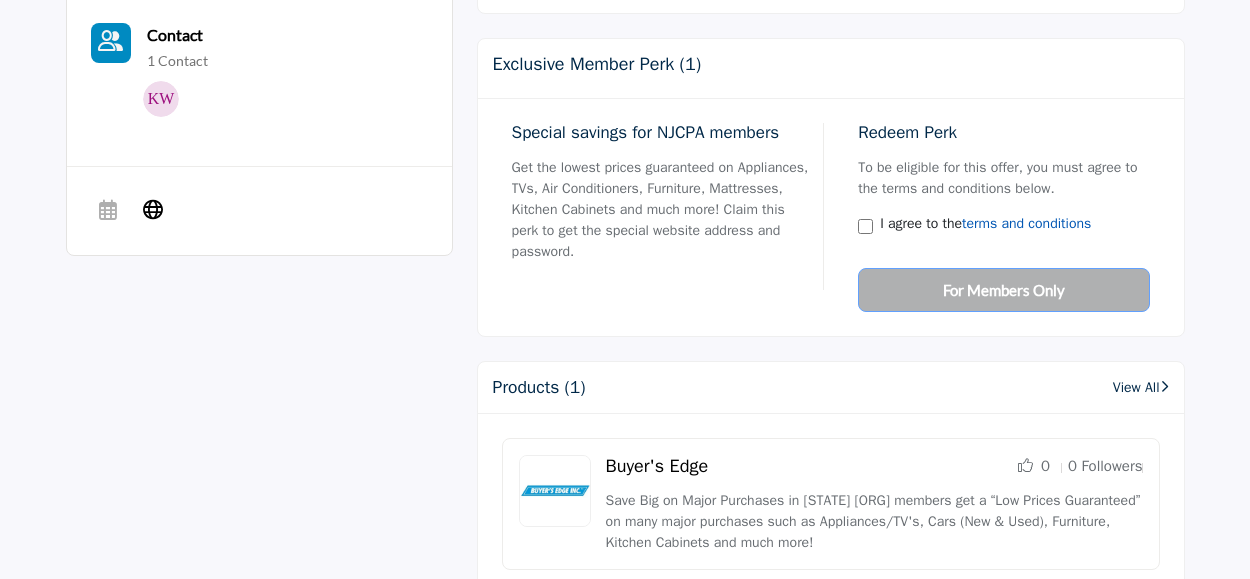 click on "terms and conditions" at bounding box center [1026, 223] 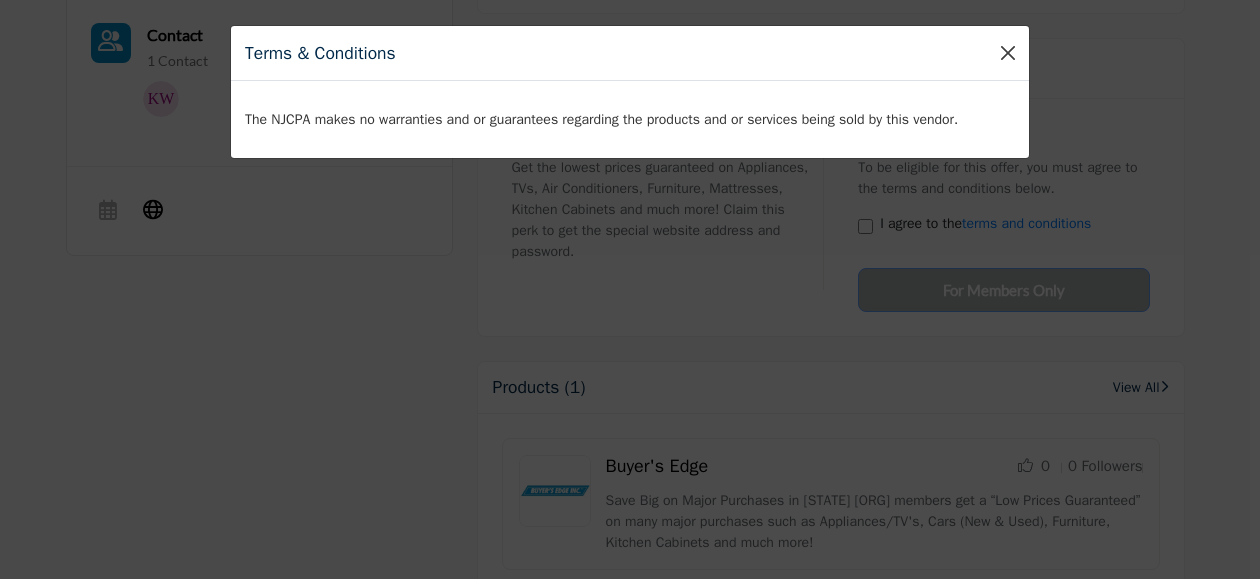 click at bounding box center (1008, 53) 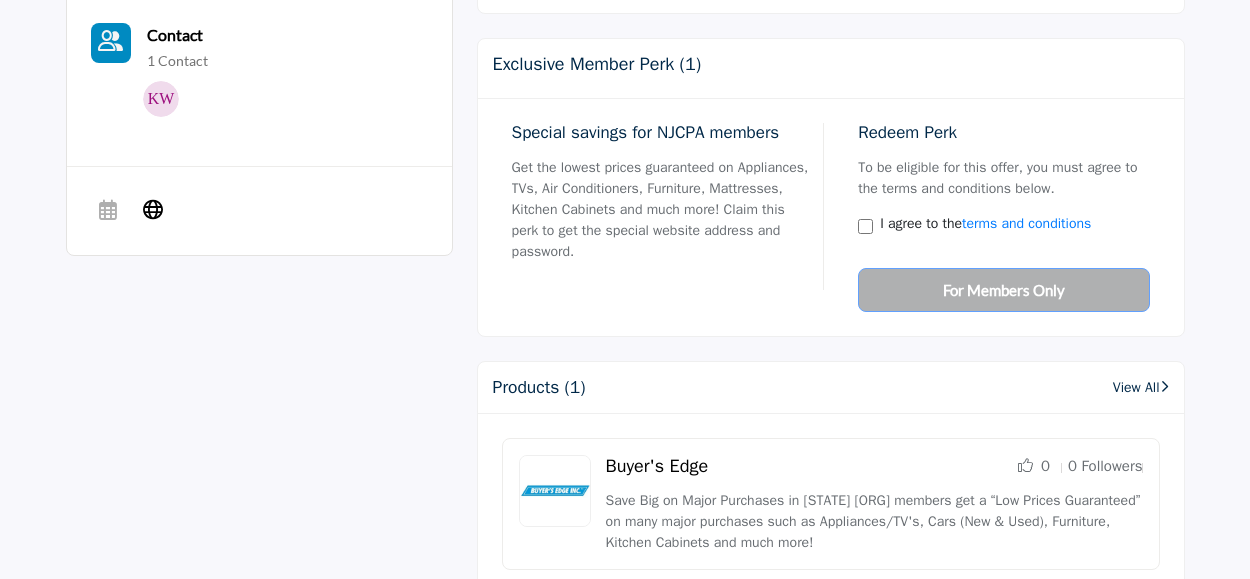 click on "Redeem Perk
To be eligible for this offer, you must agree to the terms and conditions below.
I agree to the
terms and conditions
For Members Only" at bounding box center [997, 217] 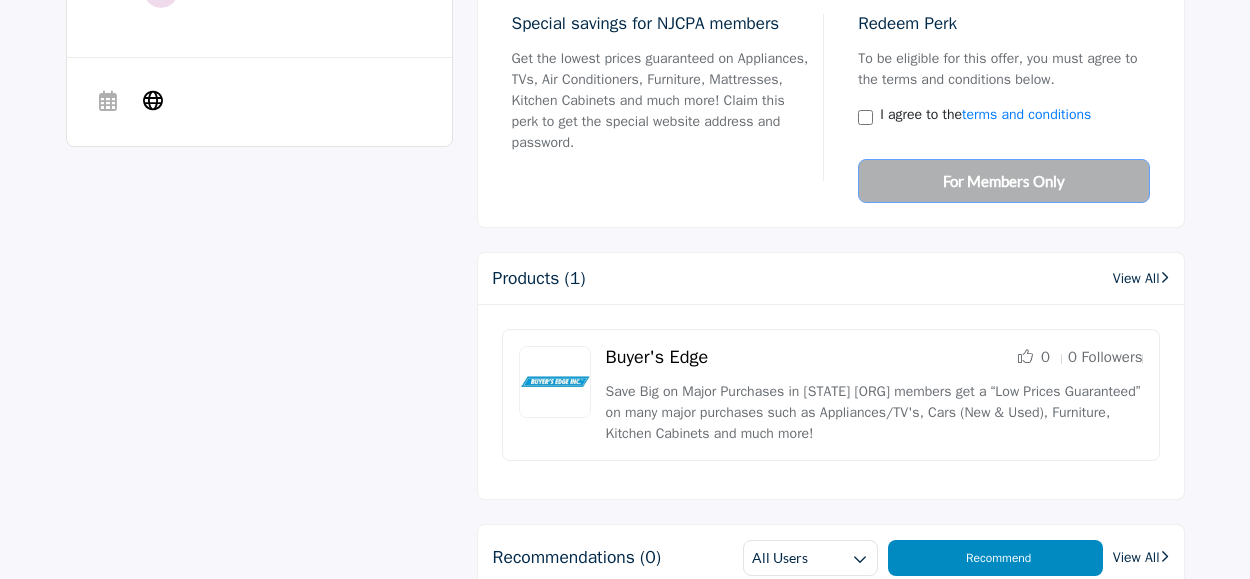 scroll, scrollTop: 991, scrollLeft: 0, axis: vertical 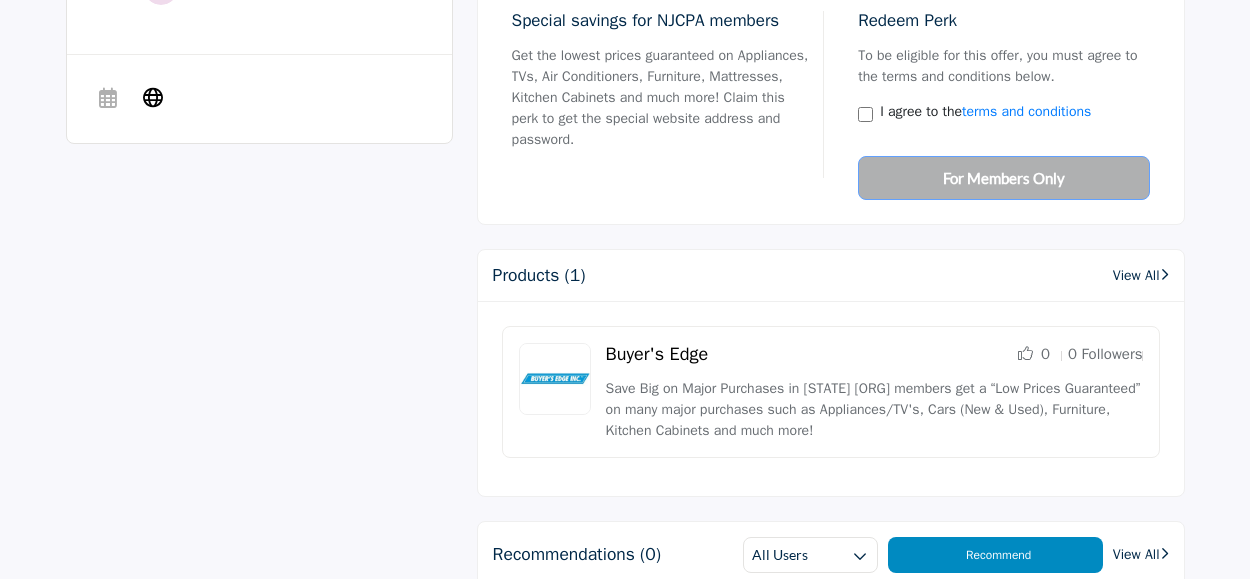 click on "View All" at bounding box center (1141, 275) 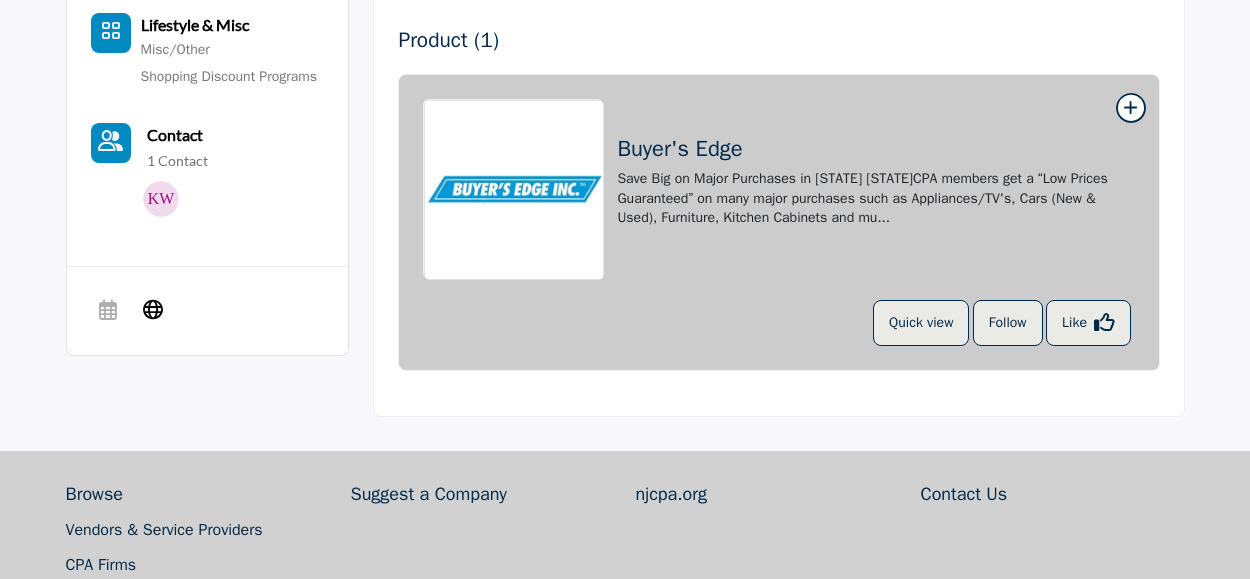 scroll, scrollTop: 779, scrollLeft: 0, axis: vertical 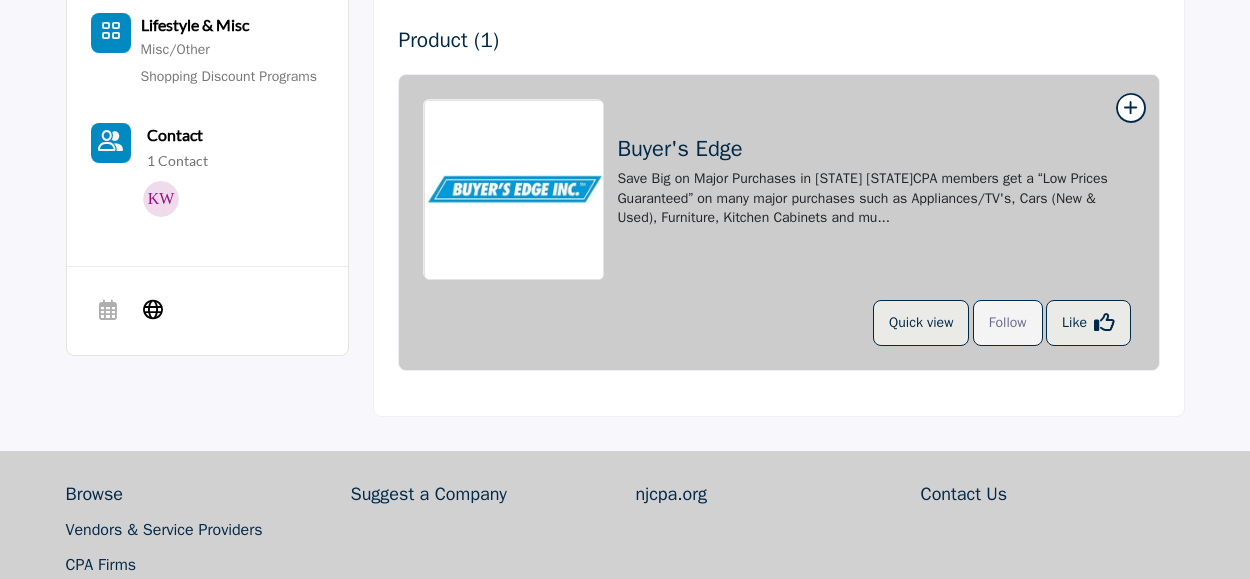 click on "Follow" at bounding box center [1008, 323] 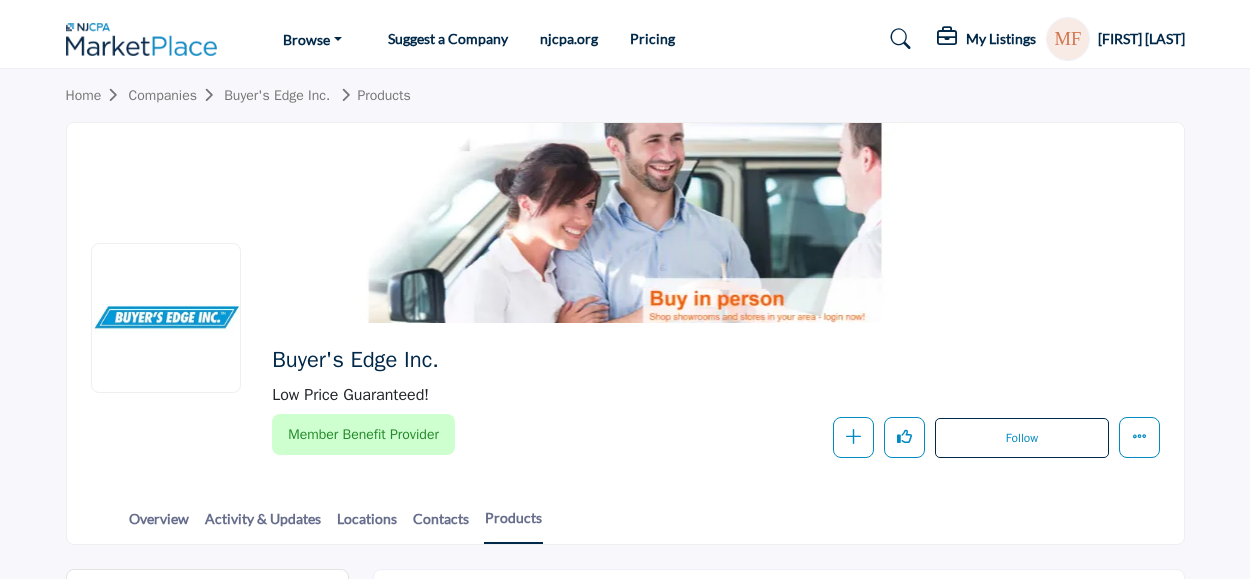 scroll, scrollTop: 0, scrollLeft: 0, axis: both 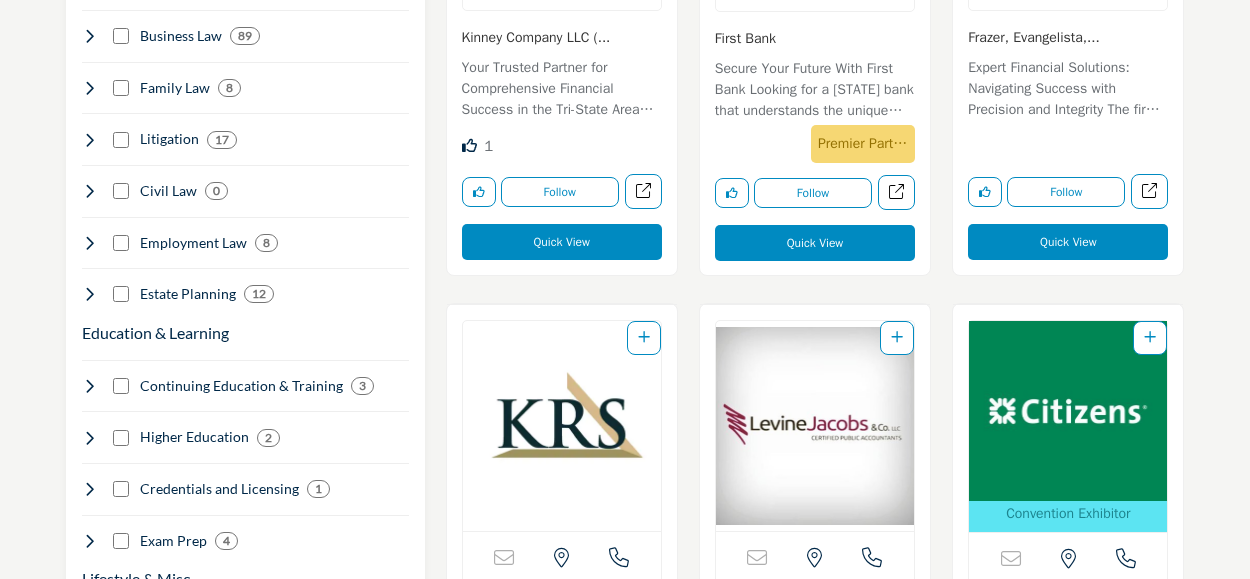 click on "First Bank" at bounding box center [745, 38] 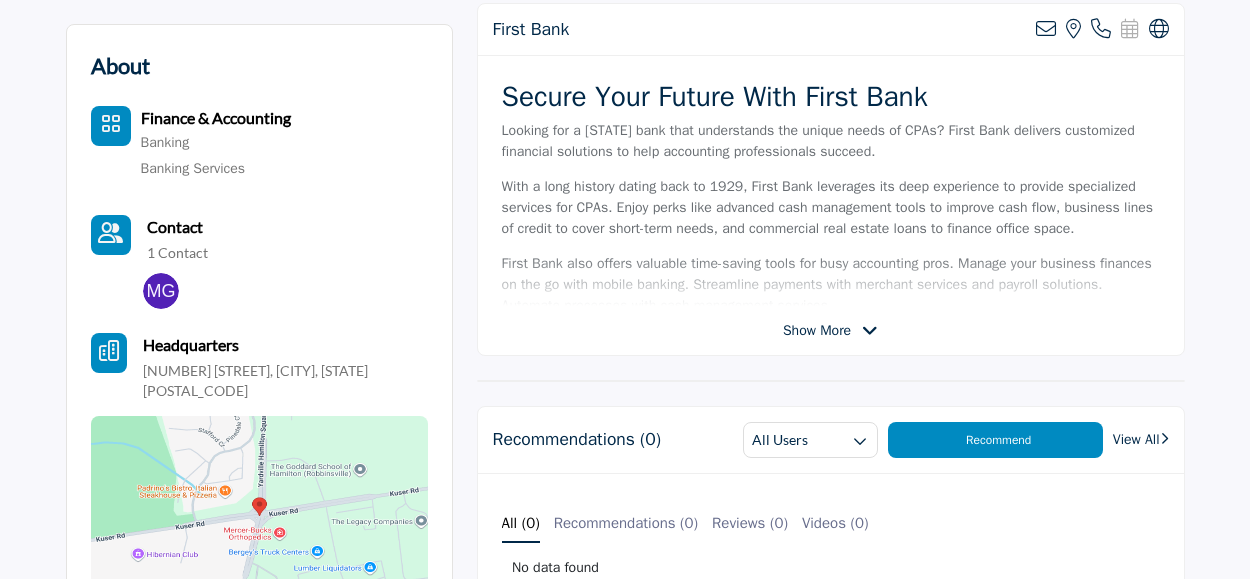 scroll, scrollTop: 548, scrollLeft: 0, axis: vertical 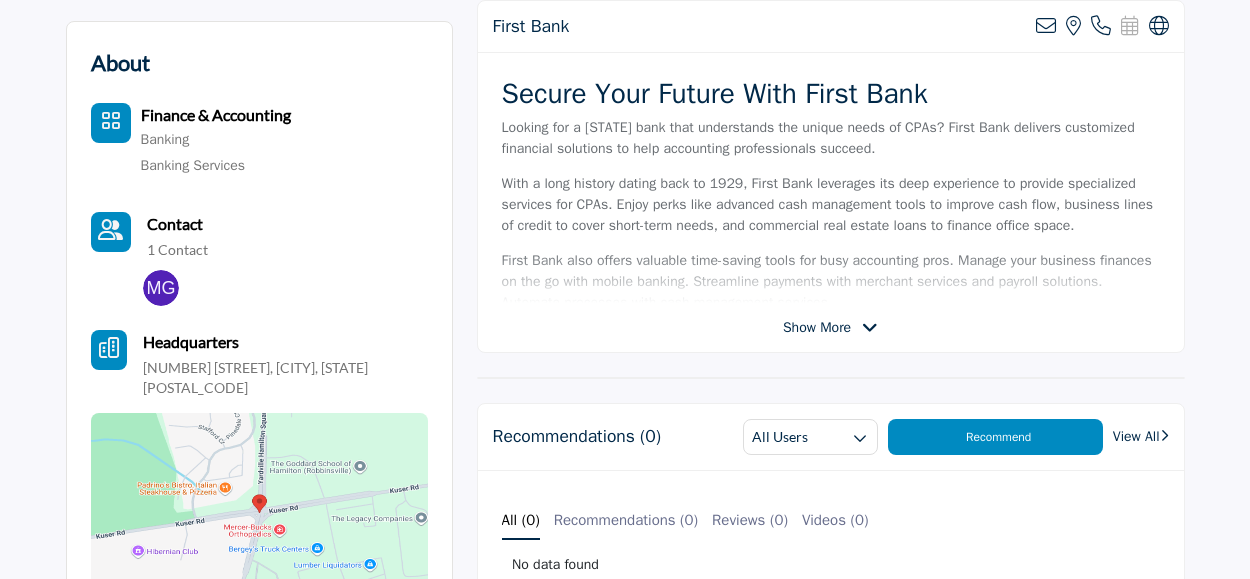 click on "Show More" at bounding box center [817, 327] 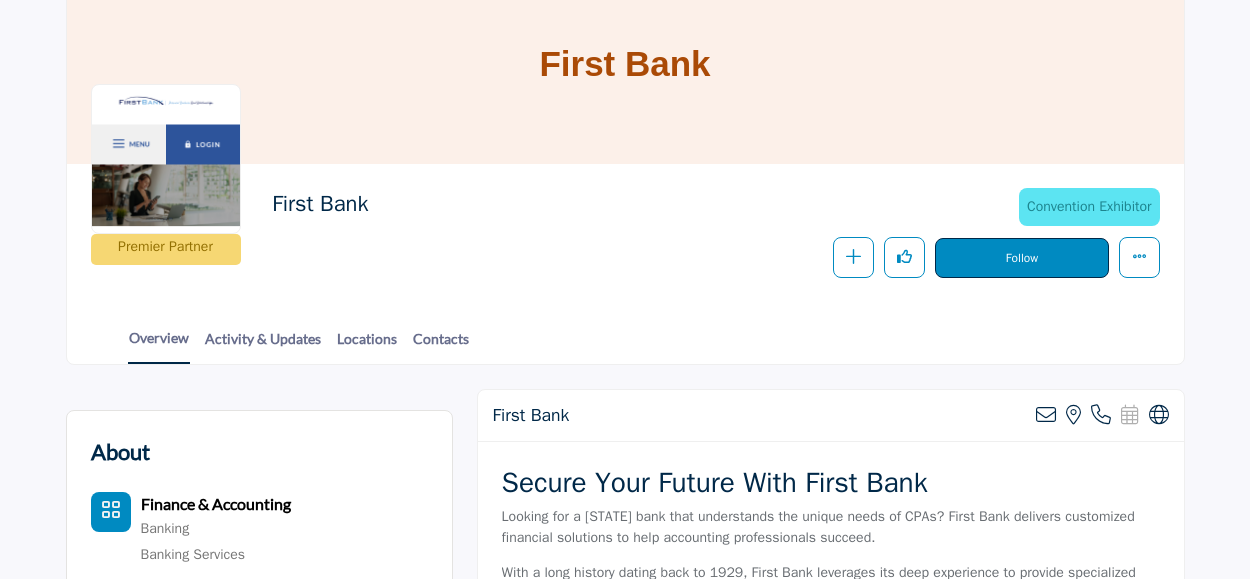 scroll, scrollTop: 159, scrollLeft: 0, axis: vertical 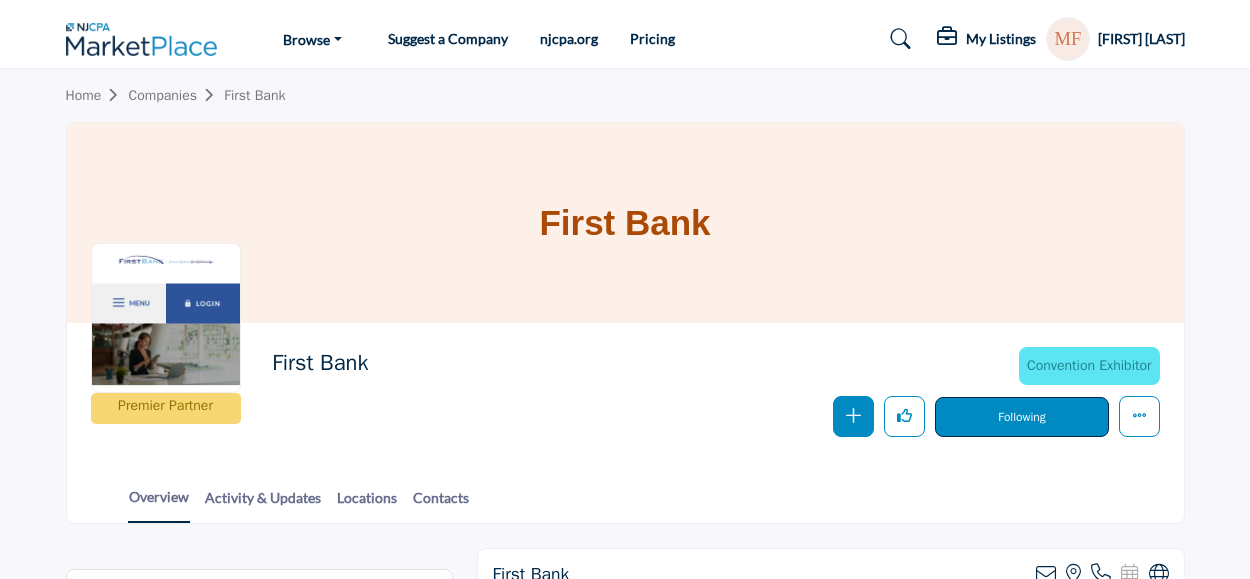 click on "My Listings" at bounding box center (1001, 39) 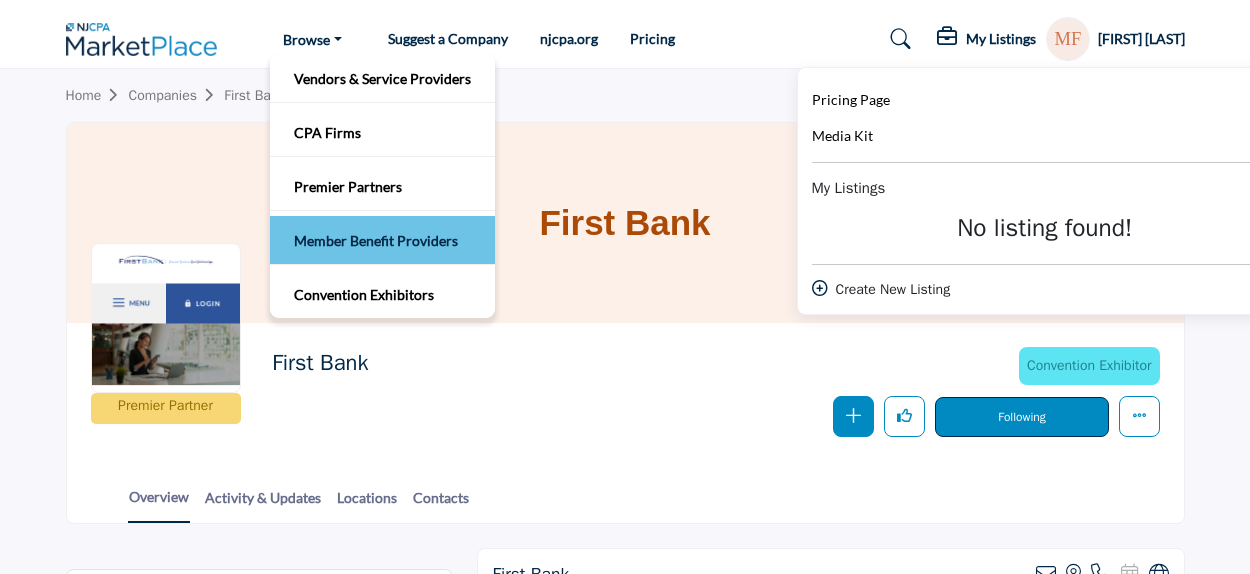 click on "Member Benefit Providers" at bounding box center (382, 240) 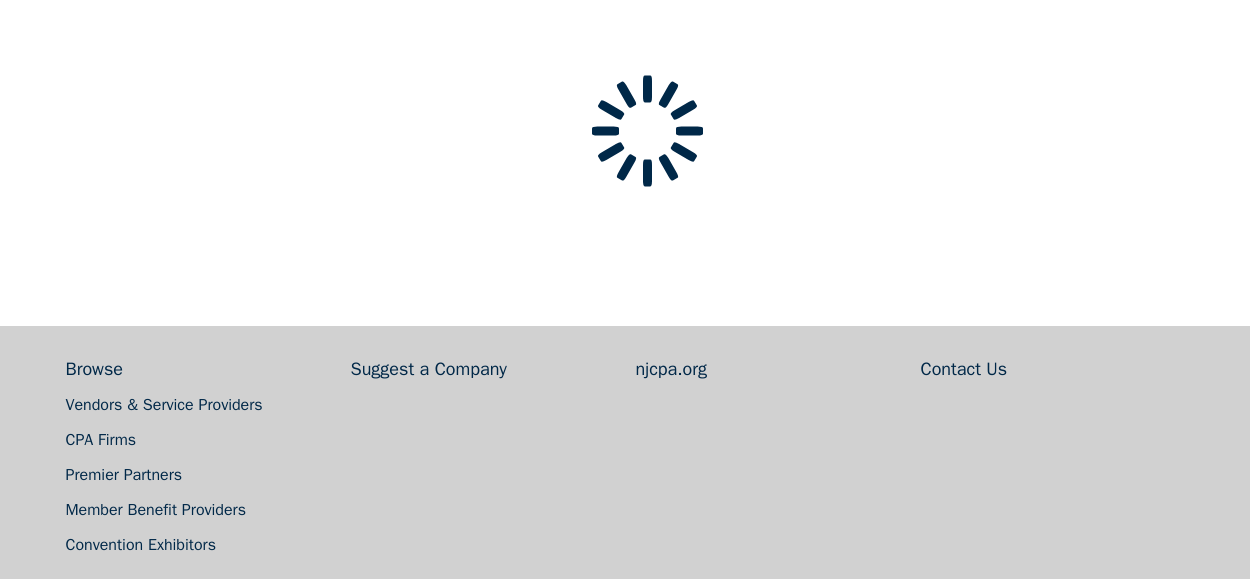 scroll, scrollTop: 332, scrollLeft: 0, axis: vertical 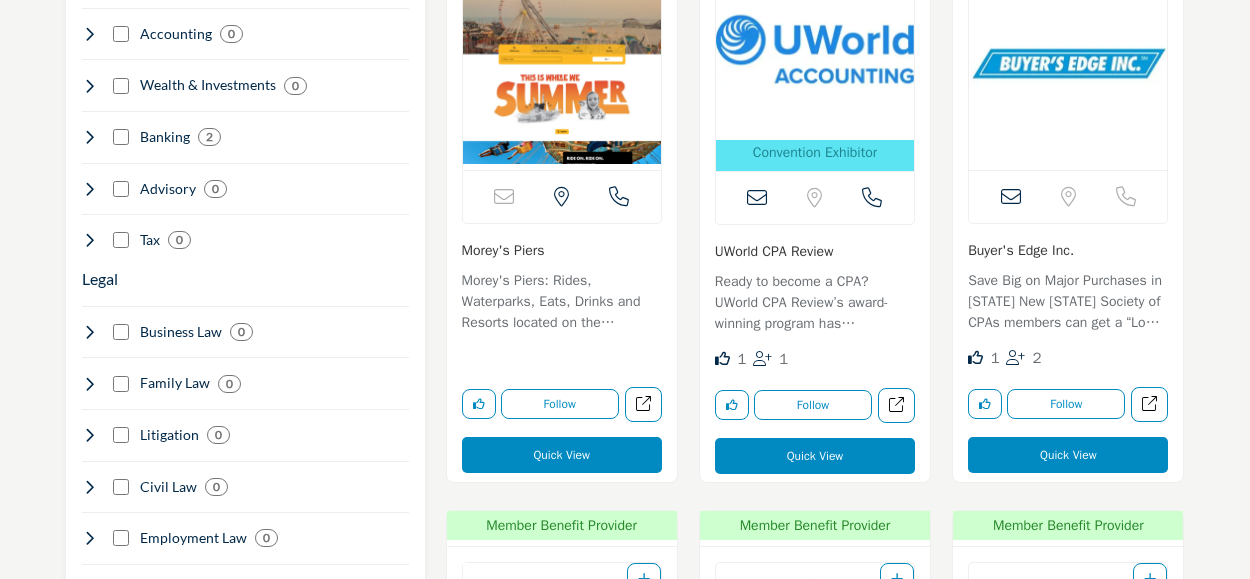 click at bounding box center [1015, 357] 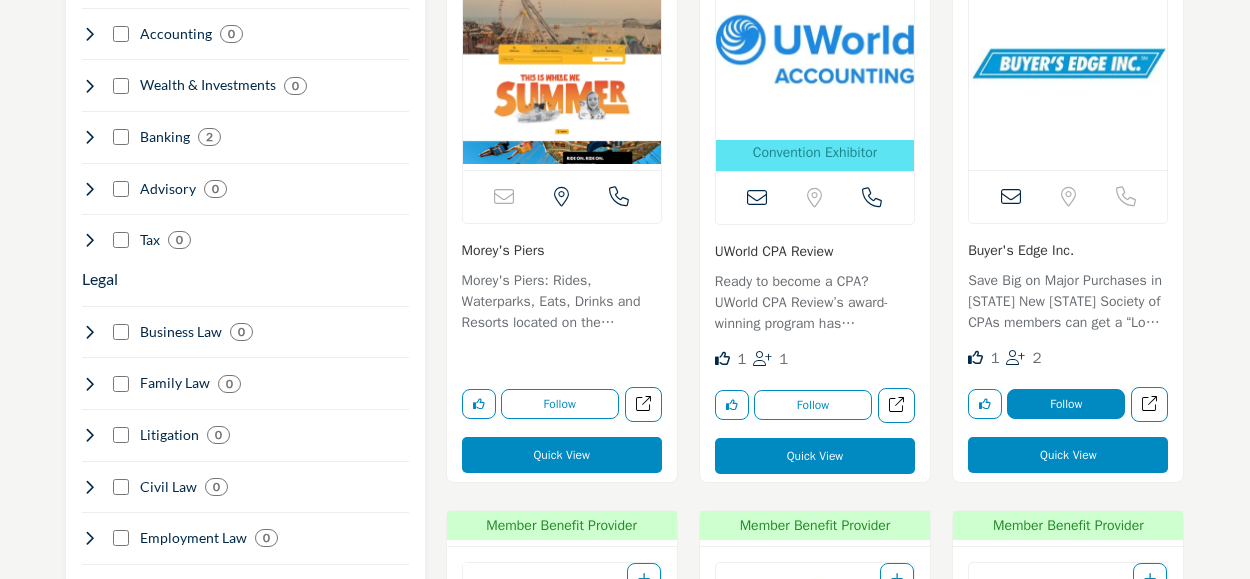 click on "Follow" at bounding box center [1066, 404] 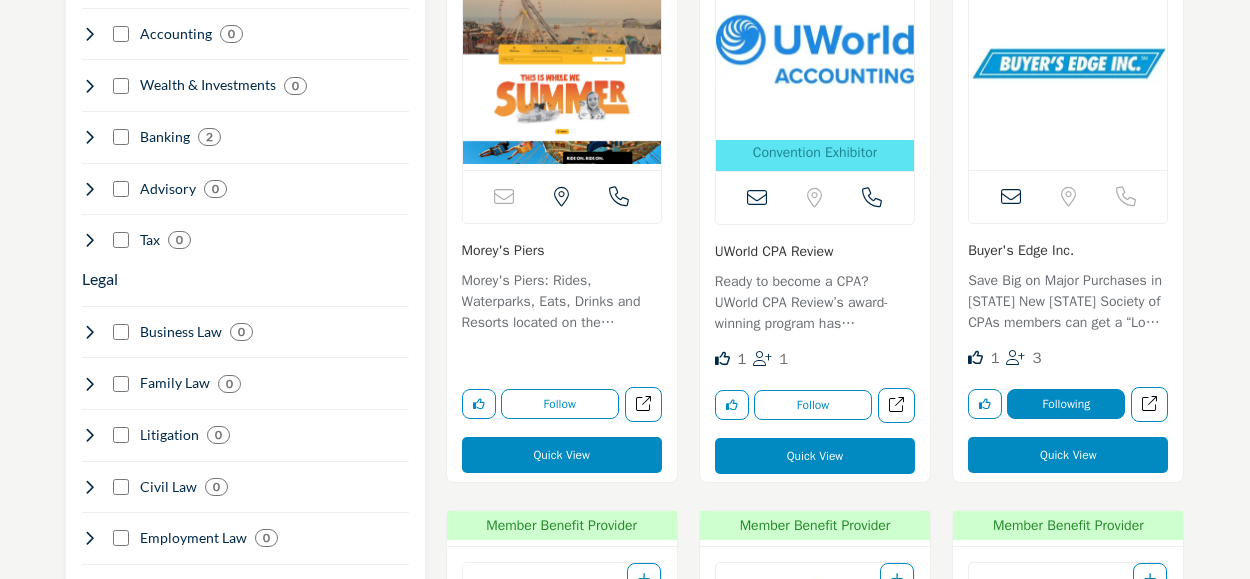 click on "Quick View" at bounding box center [1068, 455] 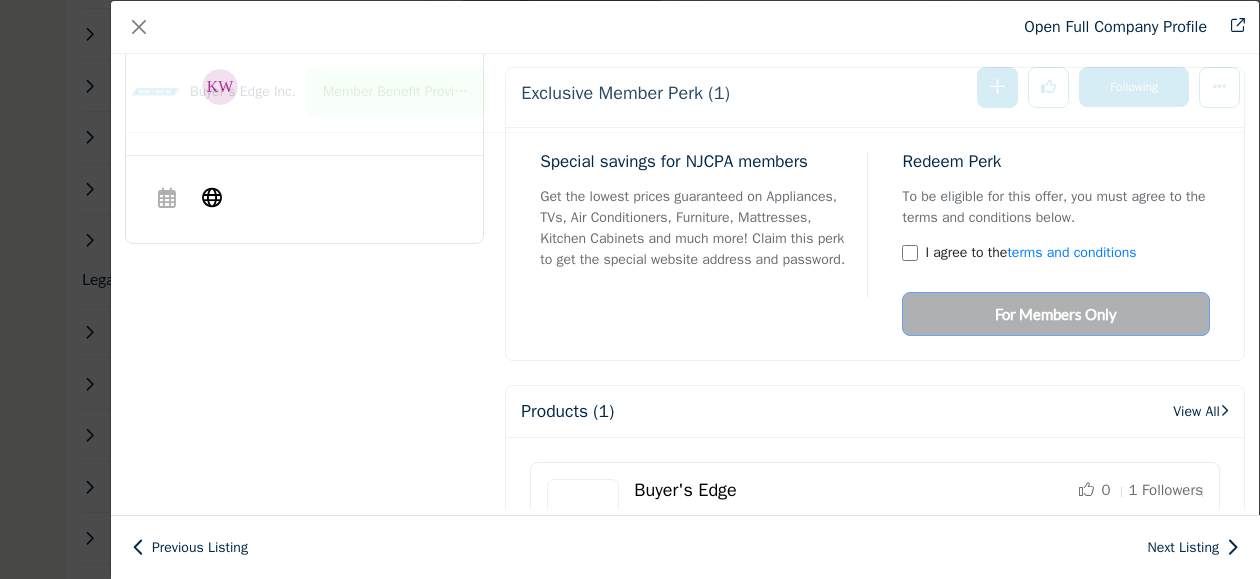 scroll, scrollTop: 819, scrollLeft: 0, axis: vertical 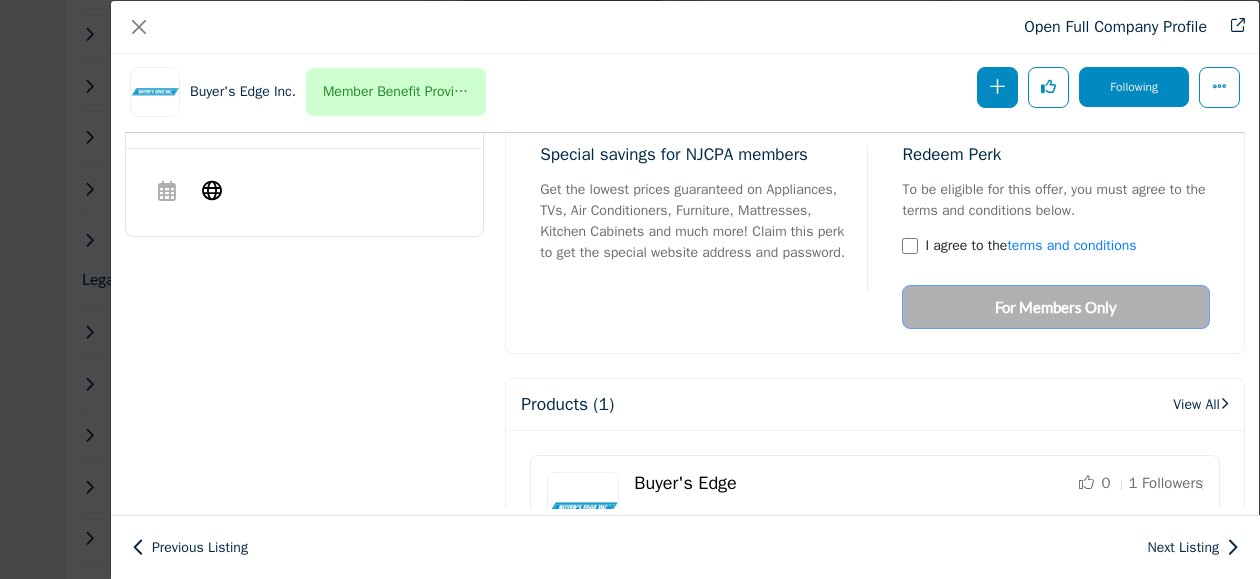 click on "Redeem Perk
To be eligible for this offer, you must agree to the terms and conditions below.
I agree to the
terms and conditions
For Members Only" at bounding box center [1048, 237] 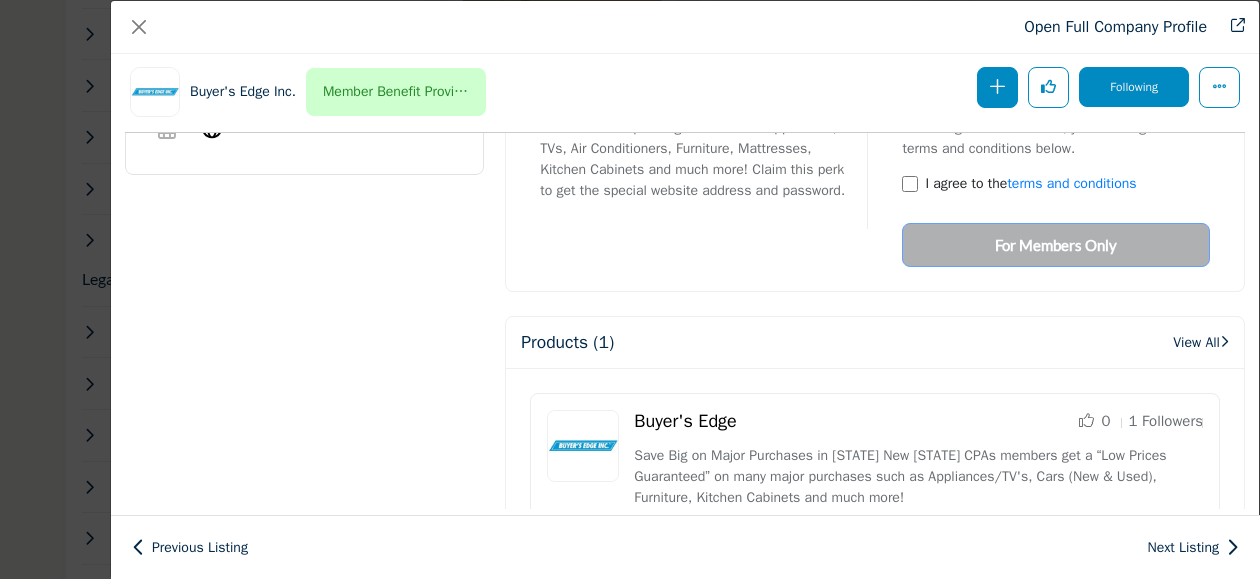 scroll, scrollTop: 888, scrollLeft: 0, axis: vertical 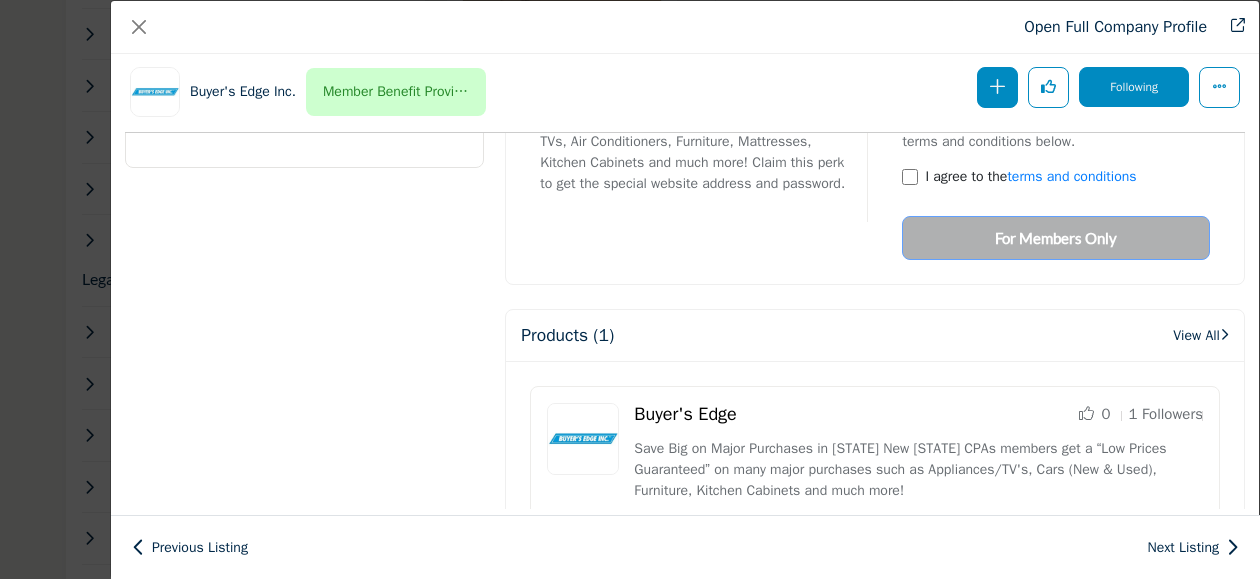 click on "Redeem Perk
To be eligible for this offer, you must agree to the terms and conditions below.
I agree to the
terms and conditions
For Members Only" at bounding box center (1048, 168) 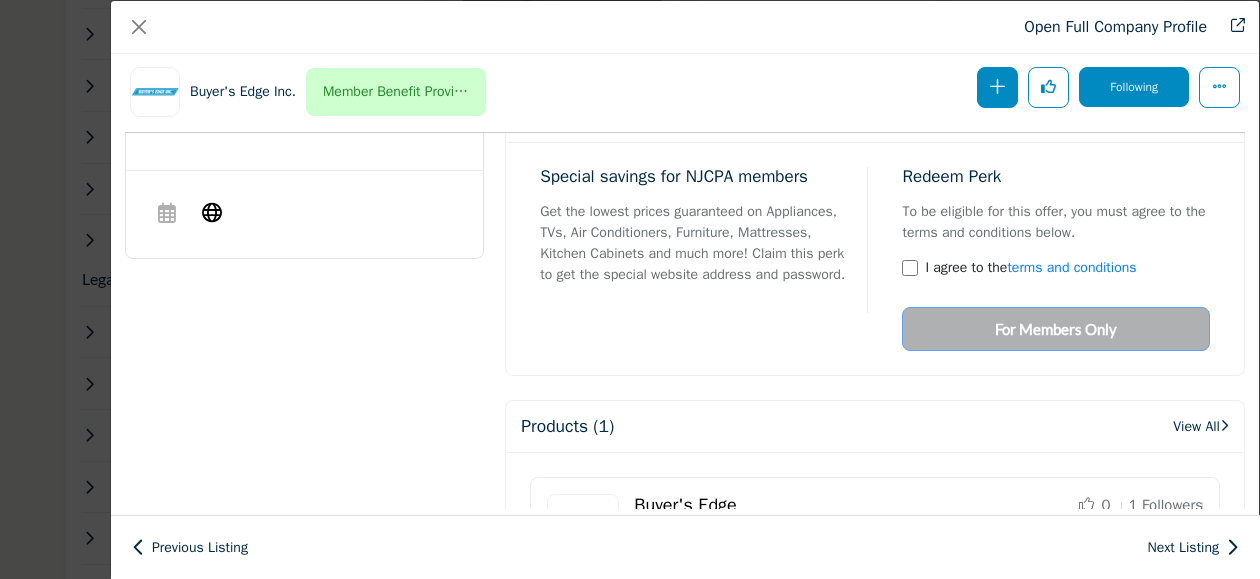 scroll, scrollTop: 798, scrollLeft: 0, axis: vertical 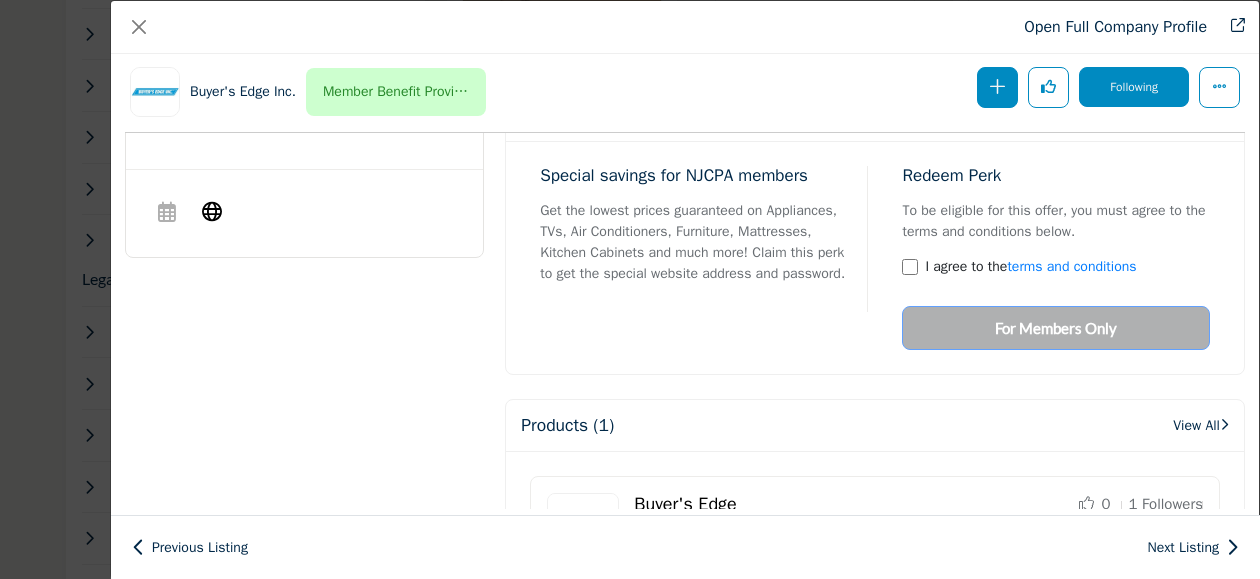 click on "Redeem Perk
To be eligible for this offer, you must agree to the terms and conditions below.
I agree to the
terms and conditions
For Members Only" at bounding box center [1048, 258] 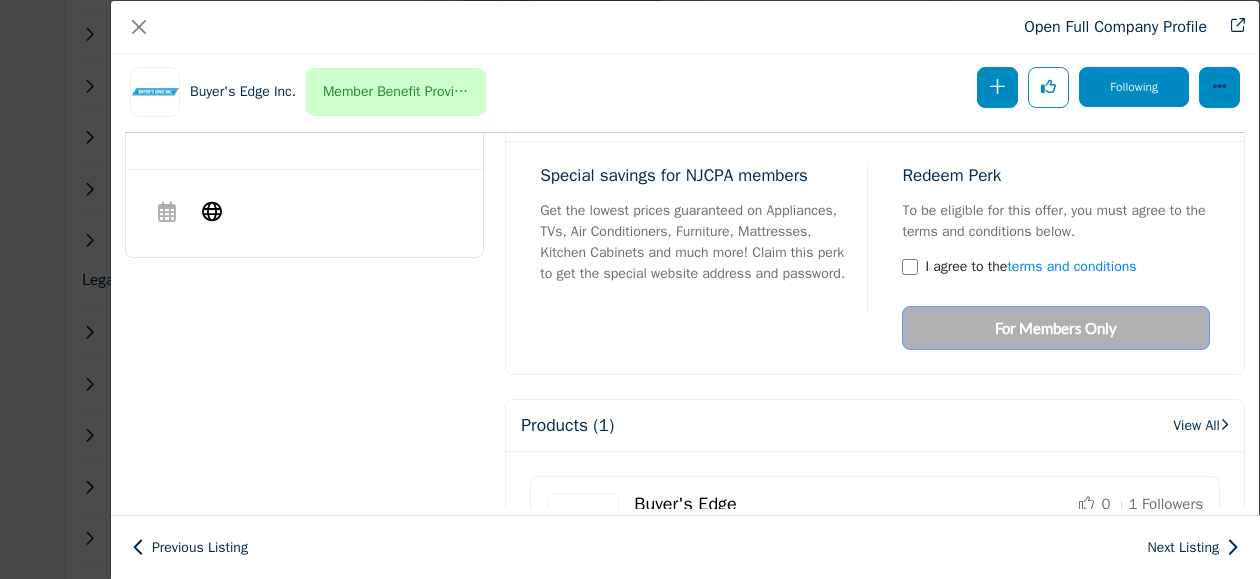 click at bounding box center [1219, 87] 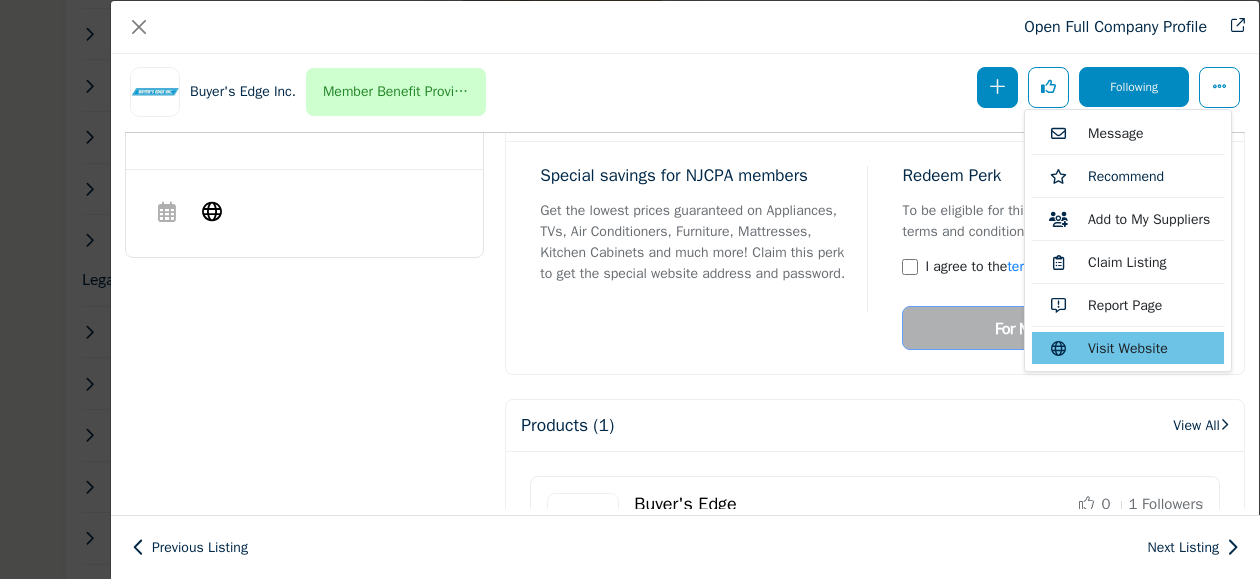 click on "Visit Website" at bounding box center [1128, 348] 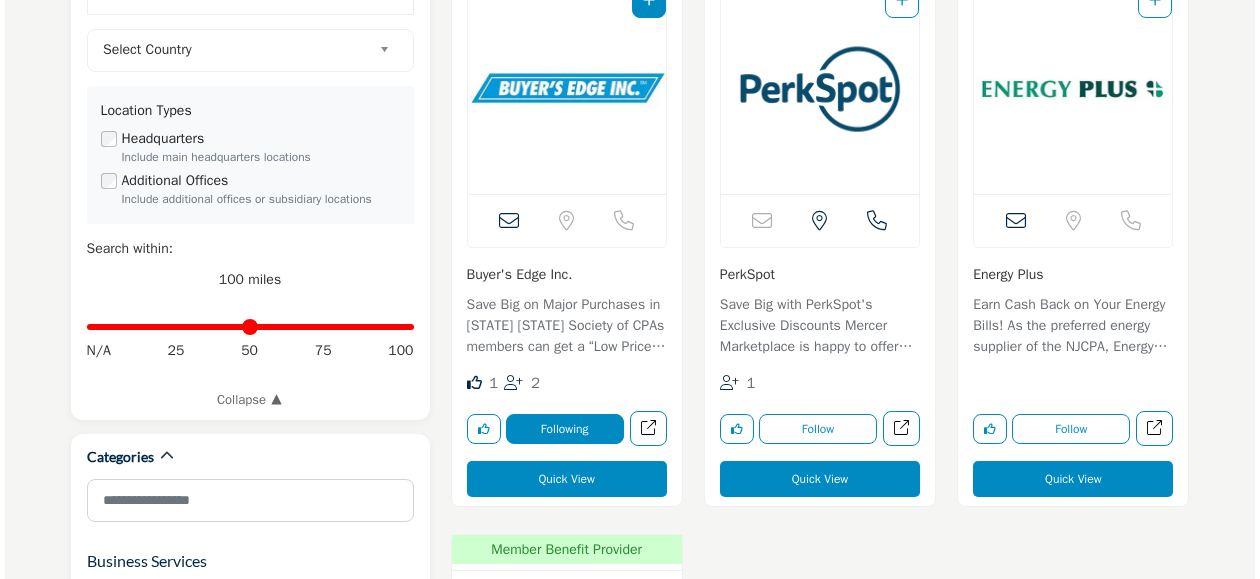scroll, scrollTop: 674, scrollLeft: 0, axis: vertical 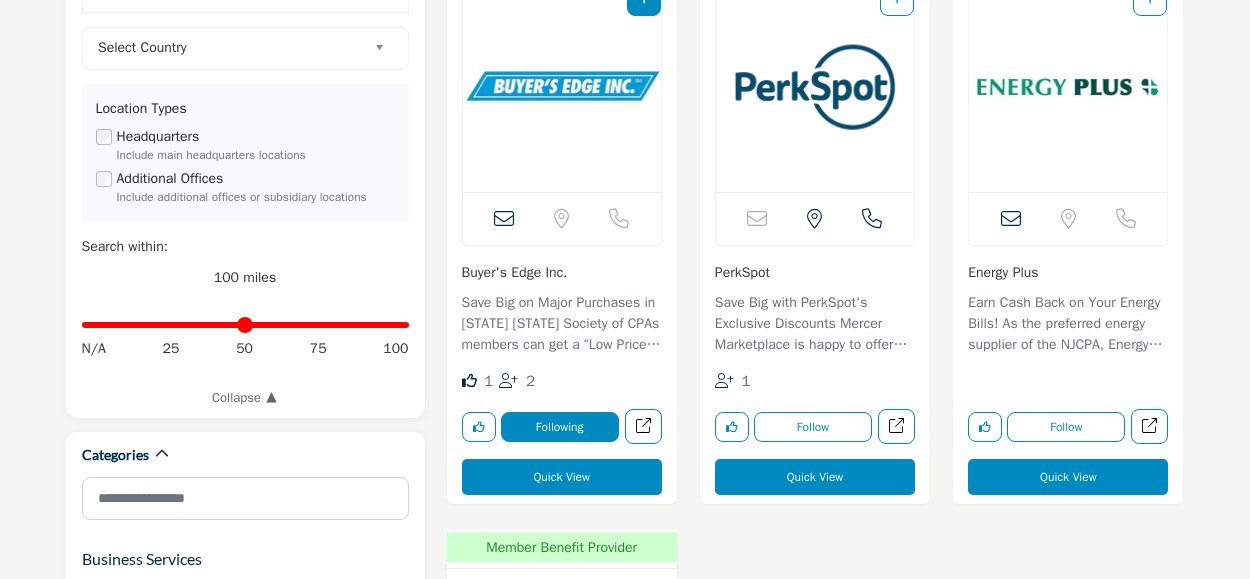 click at bounding box center (508, 380) 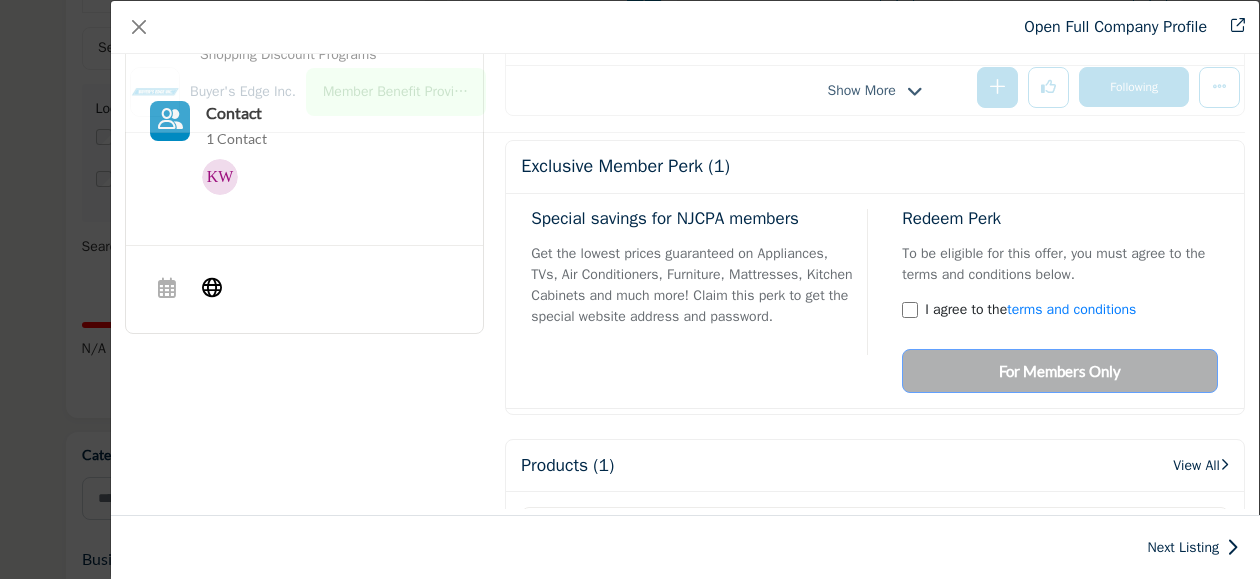 scroll, scrollTop: 725, scrollLeft: 0, axis: vertical 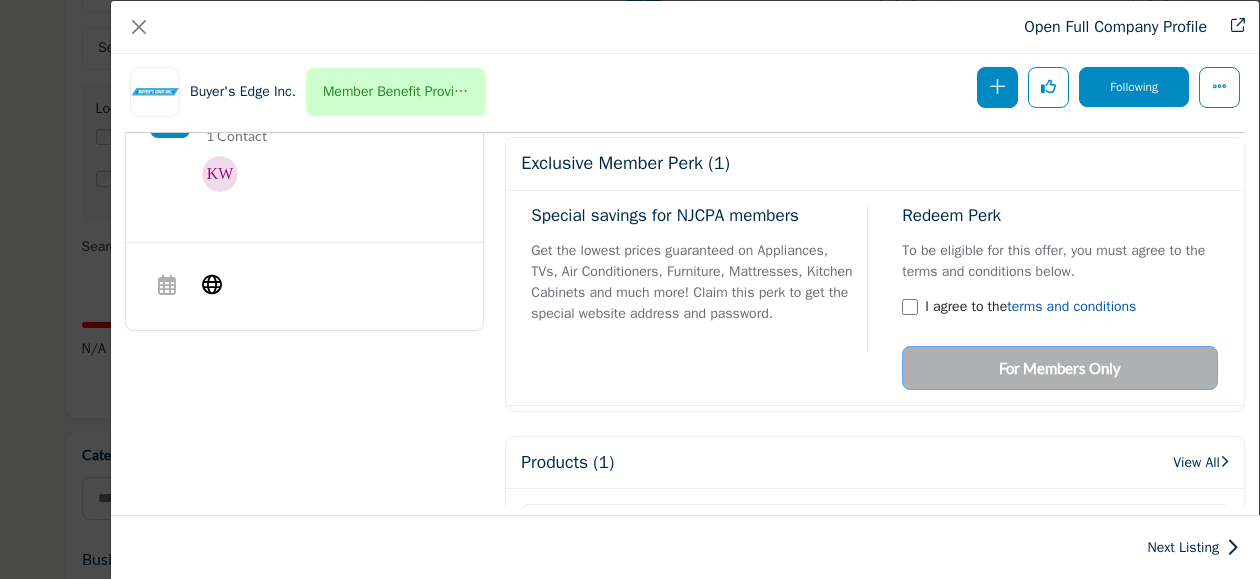 click on "terms and conditions" at bounding box center (1071, 306) 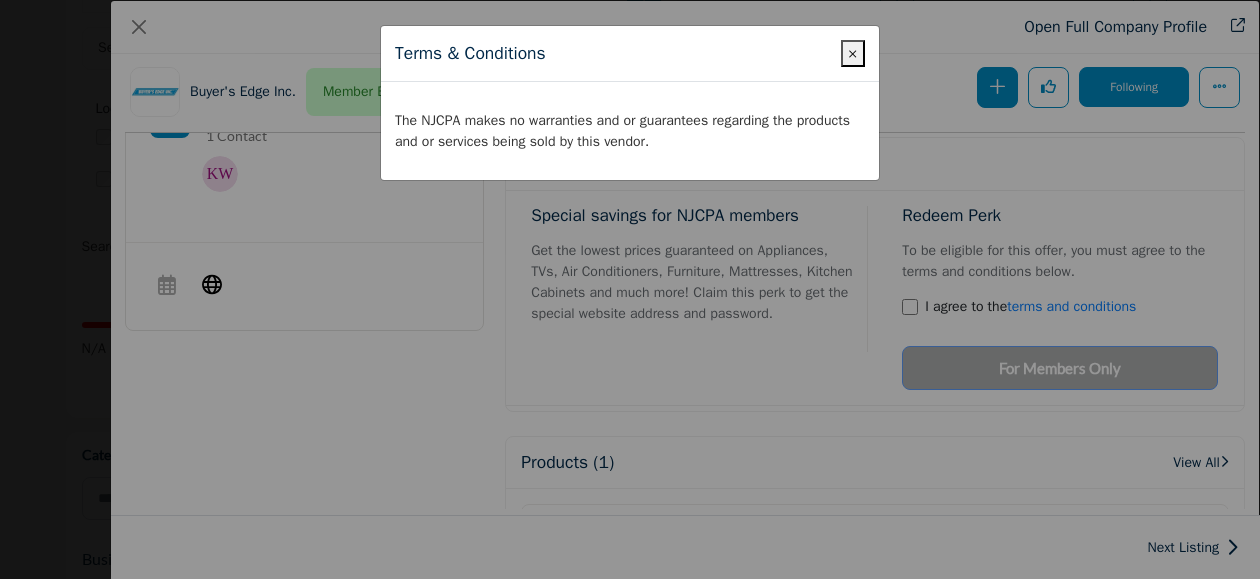 click on "Terms & Conditions
×
The NJCPA makes no warranties and or guarantees regarding the products and or services being sold by this vendor." at bounding box center [630, 289] 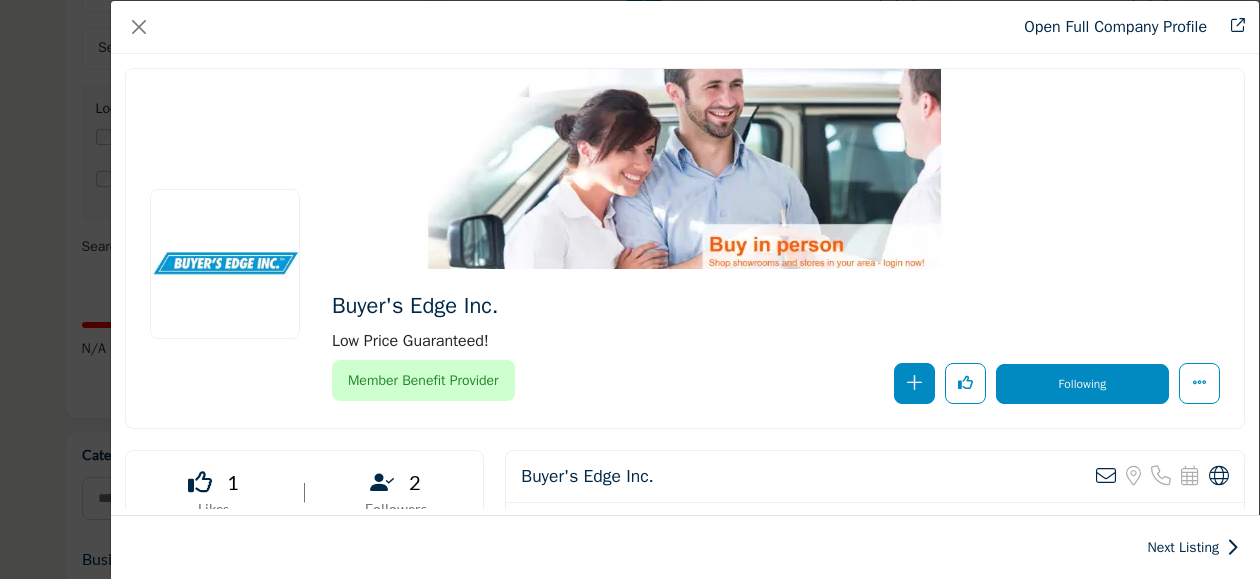 scroll, scrollTop: 0, scrollLeft: 0, axis: both 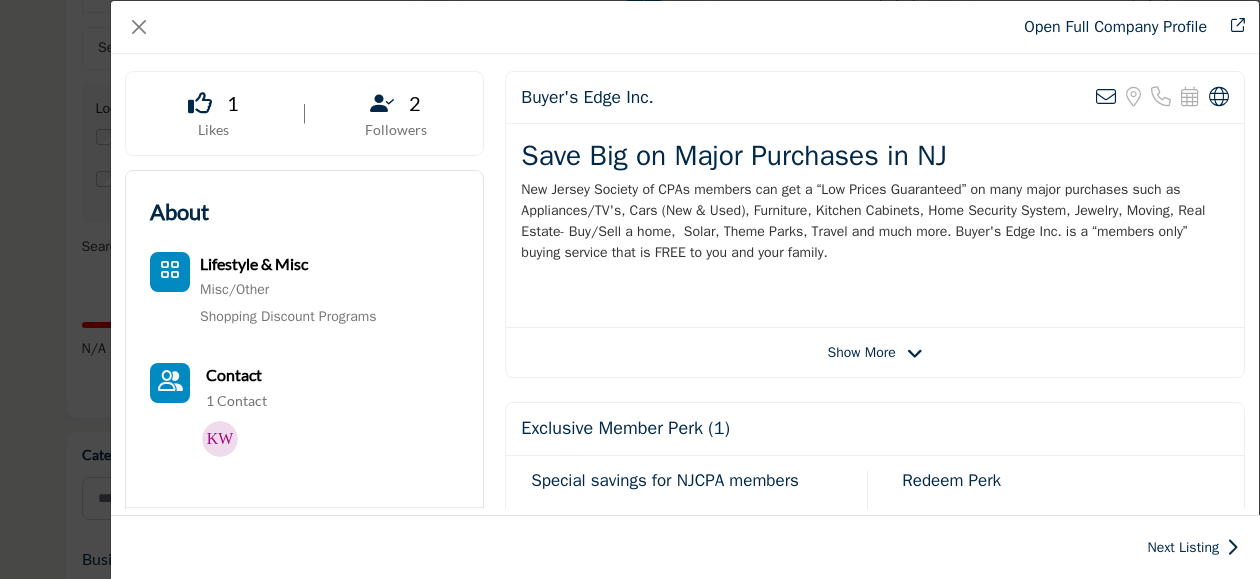 click on "Contact" at bounding box center (234, 374) 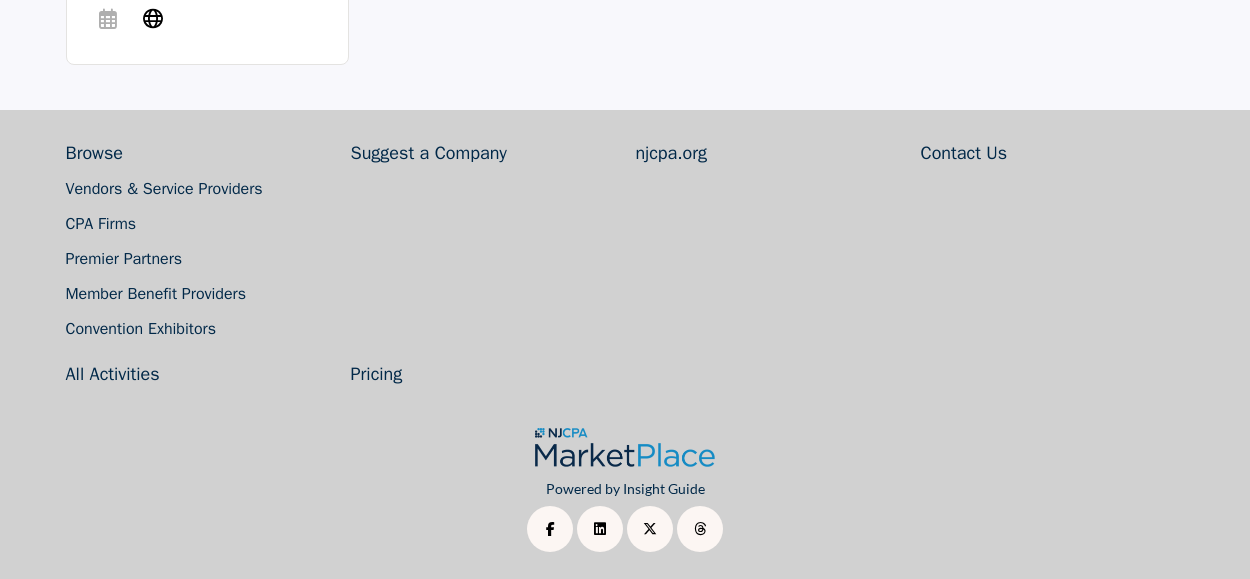 scroll, scrollTop: 1088, scrollLeft: 0, axis: vertical 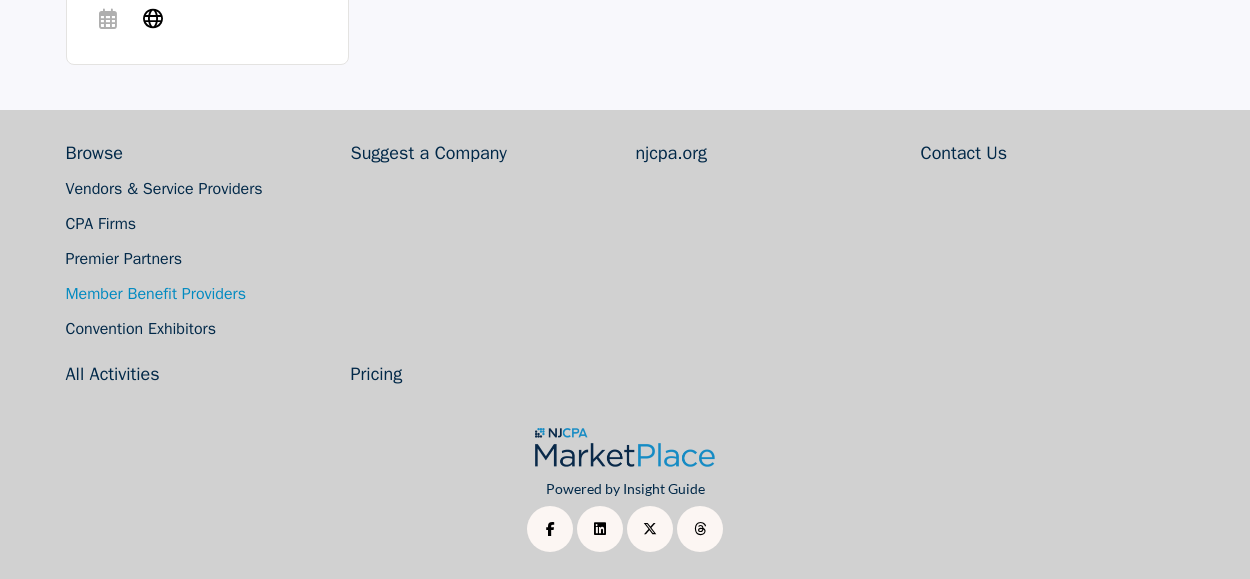 click on "Member Benefit Providers" at bounding box center (156, 294) 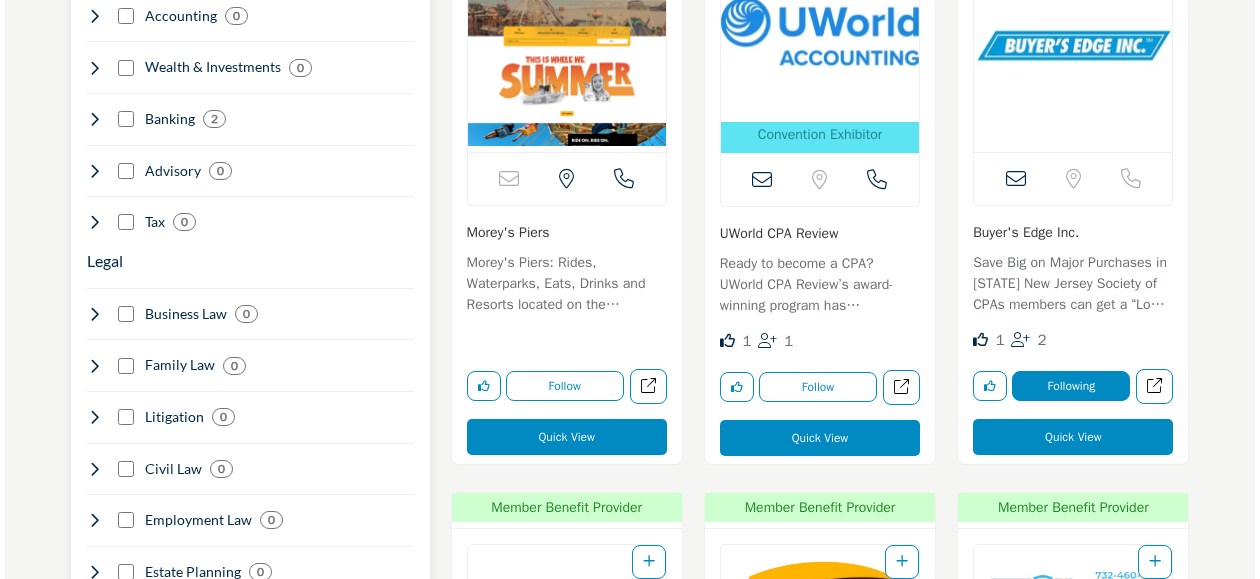scroll, scrollTop: 1329, scrollLeft: 0, axis: vertical 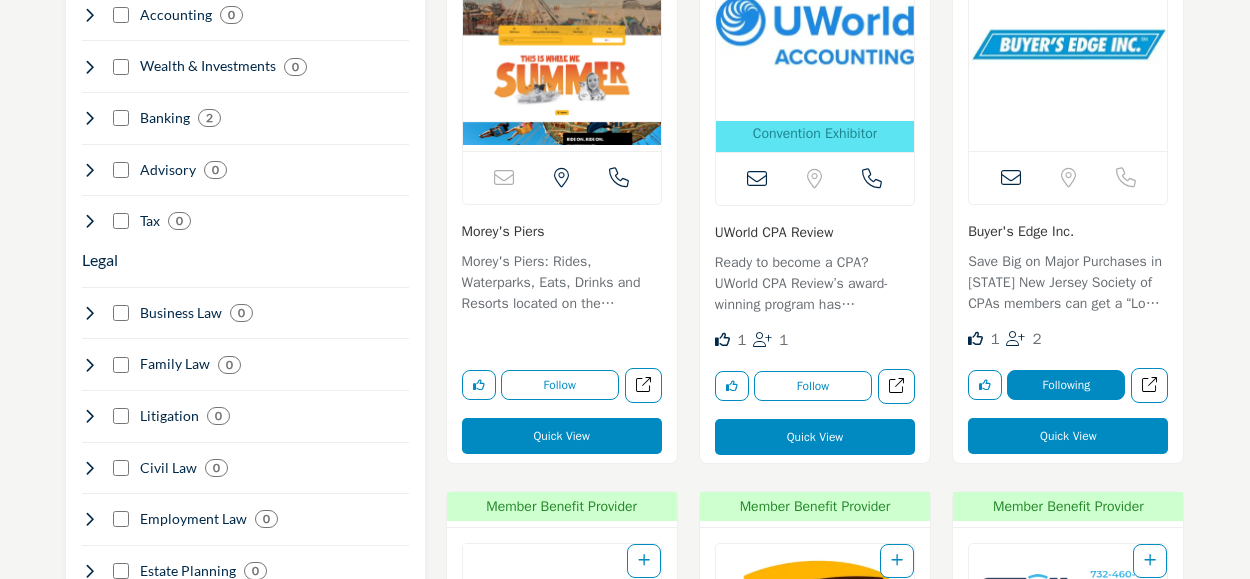 click on "Quick View" at bounding box center [562, 436] 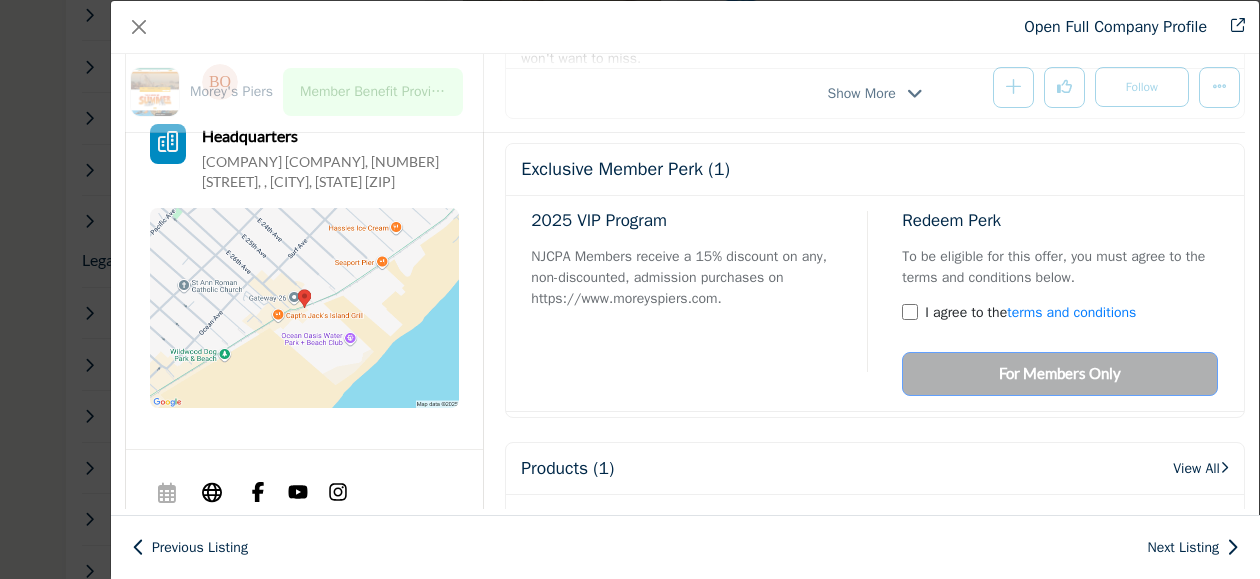 scroll, scrollTop: 742, scrollLeft: 0, axis: vertical 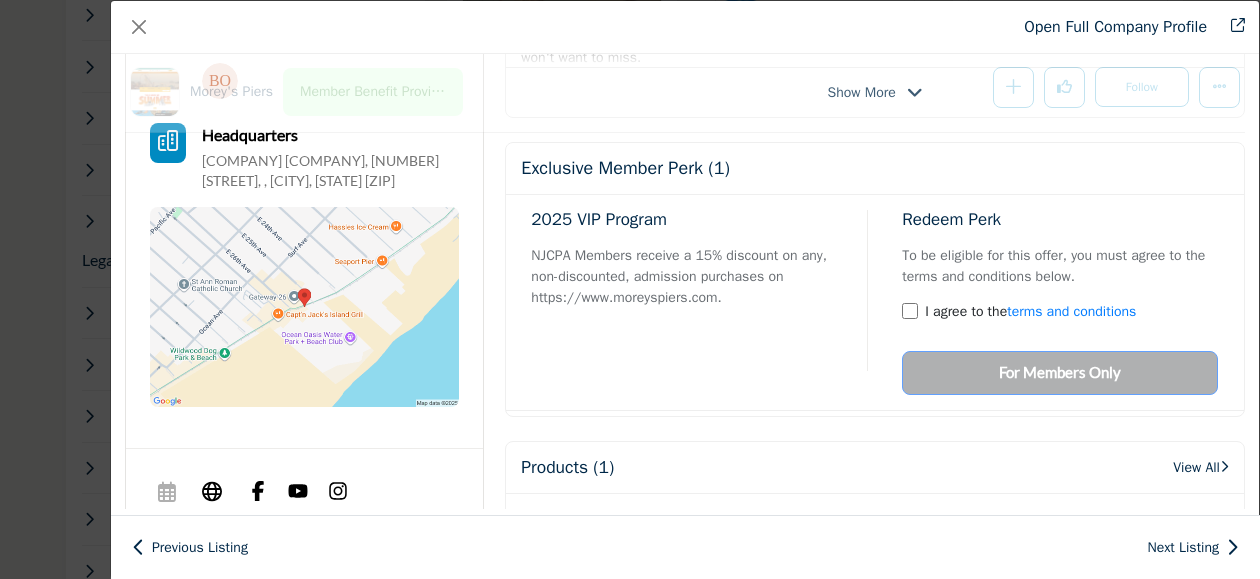 click on "Redeem Perk
To be eligible for this offer, you must agree to the terms and conditions below.
I agree to the
terms and conditions
For Members Only" at bounding box center [1053, 302] 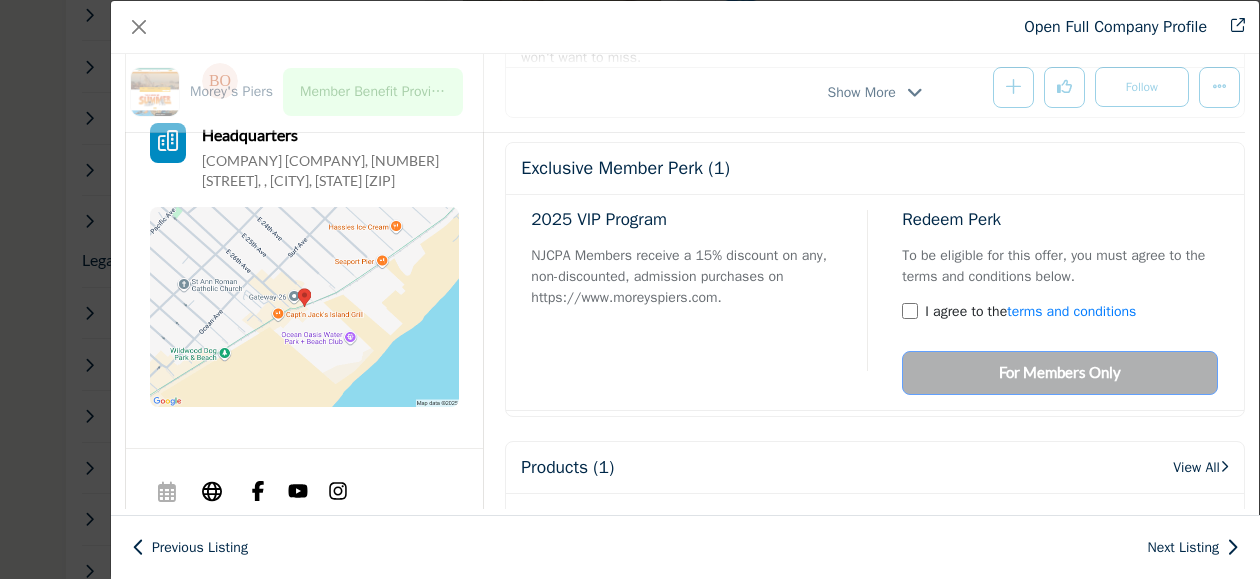 click on "Redeem Perk
To be eligible for this offer, you must agree to the terms and conditions below.
I agree to the
terms and conditions
For Members Only" at bounding box center (1053, 302) 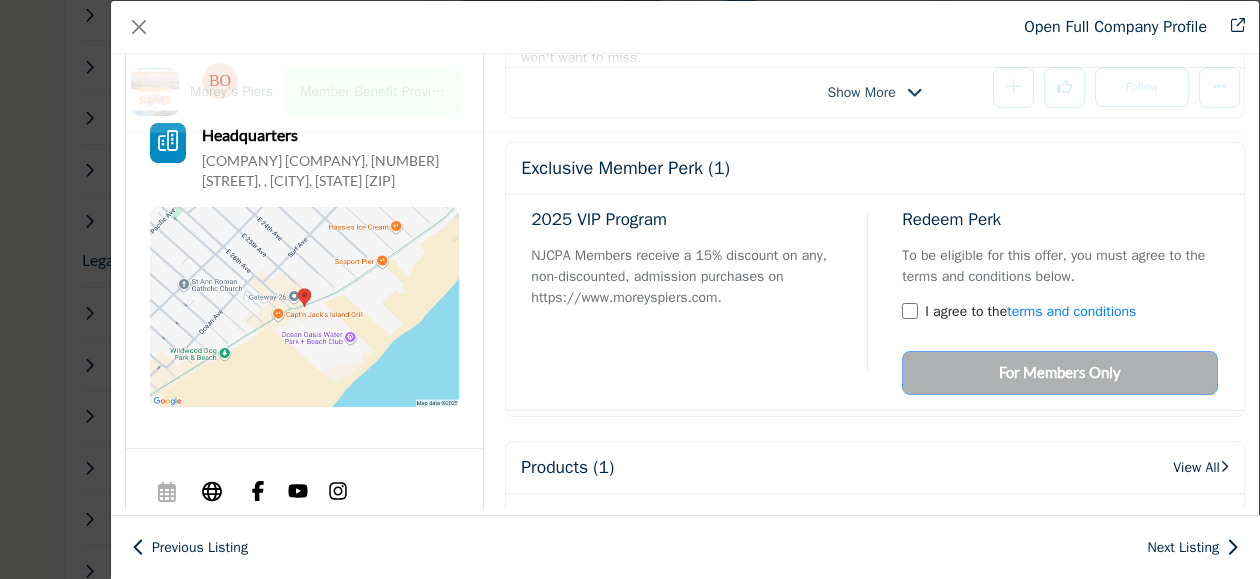 click on "Redeem Perk
To be eligible for this offer, you must agree to the terms and conditions below.
I agree to the
terms and conditions
For Members Only" at bounding box center [1053, 302] 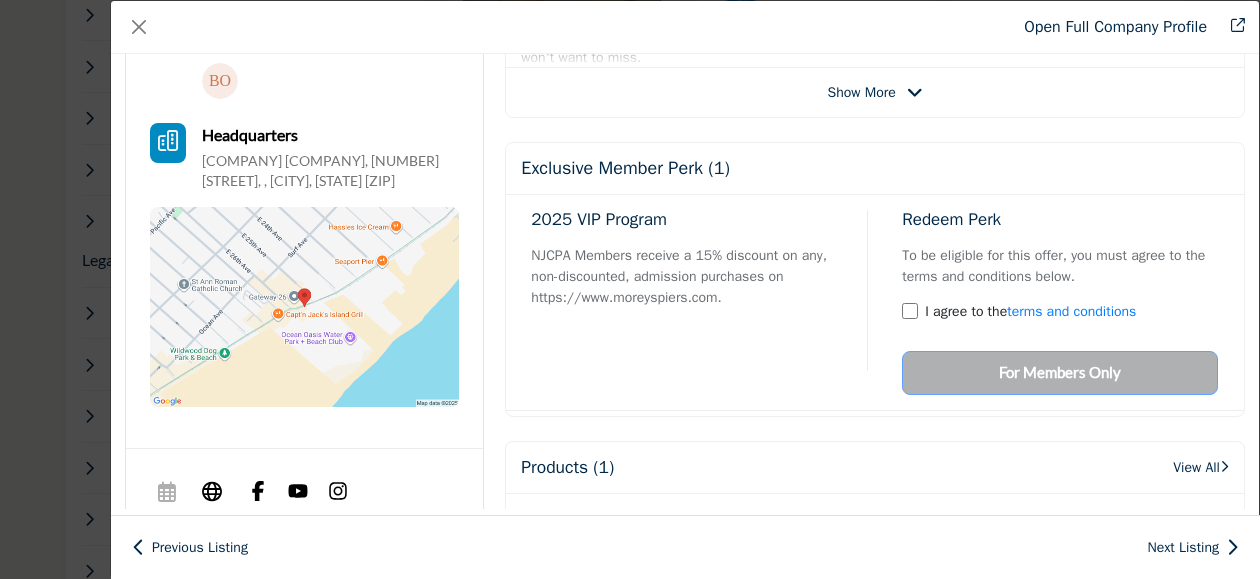 click on "Redeem Perk
To be eligible for this offer, you must agree to the terms and conditions below.
I agree to the
terms and conditions
For Members Only" at bounding box center (1053, 302) 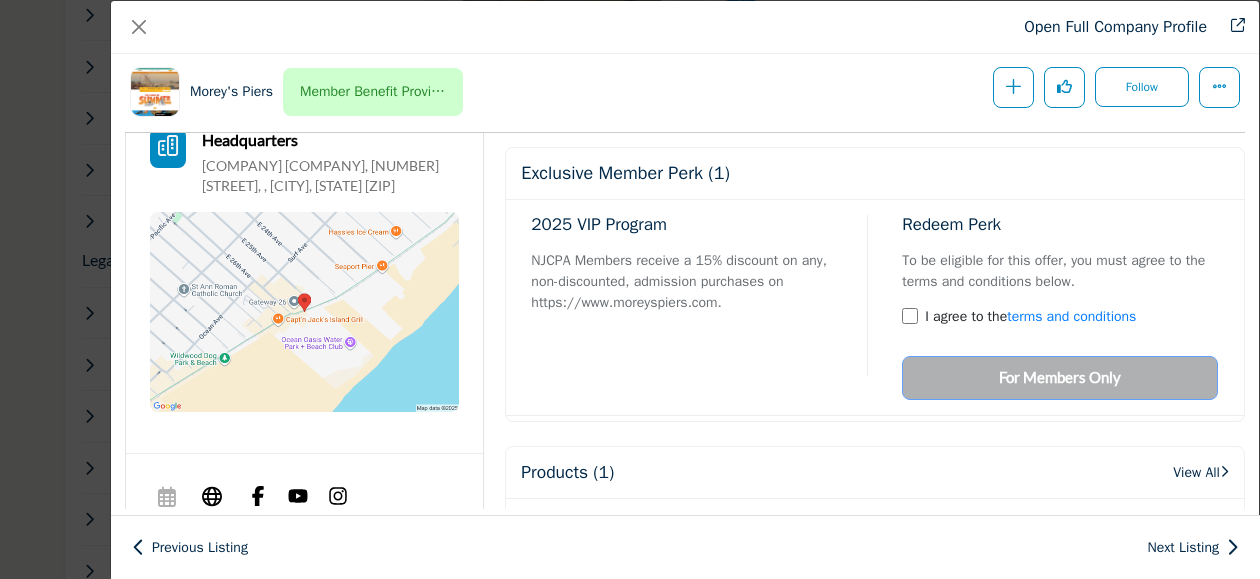 scroll, scrollTop: 738, scrollLeft: 0, axis: vertical 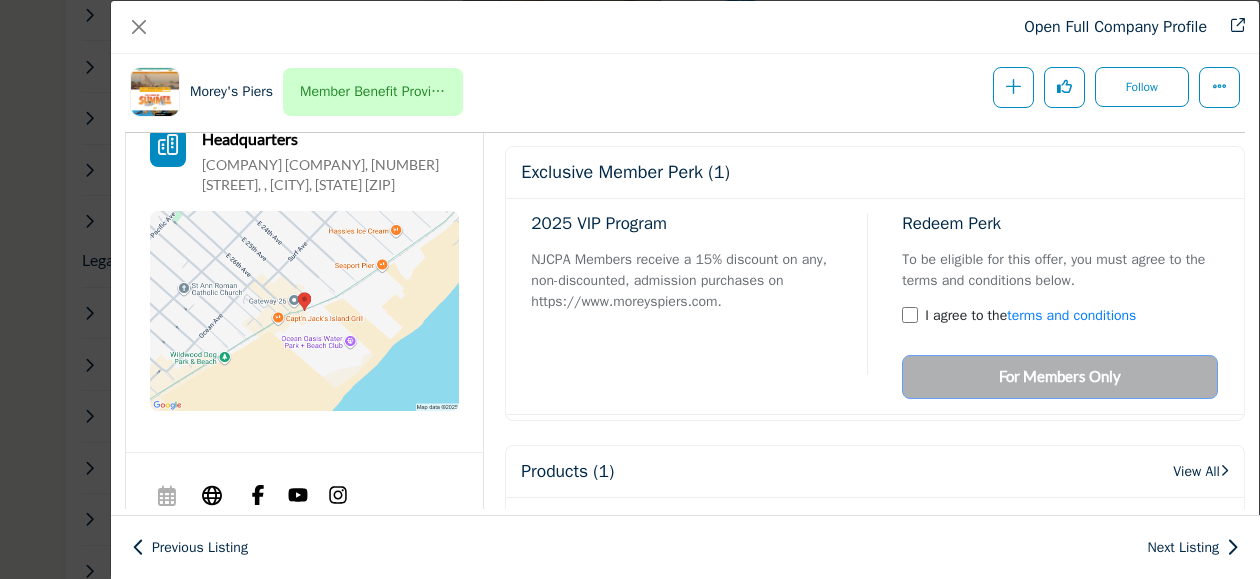 click on "Redeem Perk
To be eligible for this offer, you must agree to the terms and conditions below.
I agree to the
terms and conditions
For Members Only" at bounding box center [1053, 306] 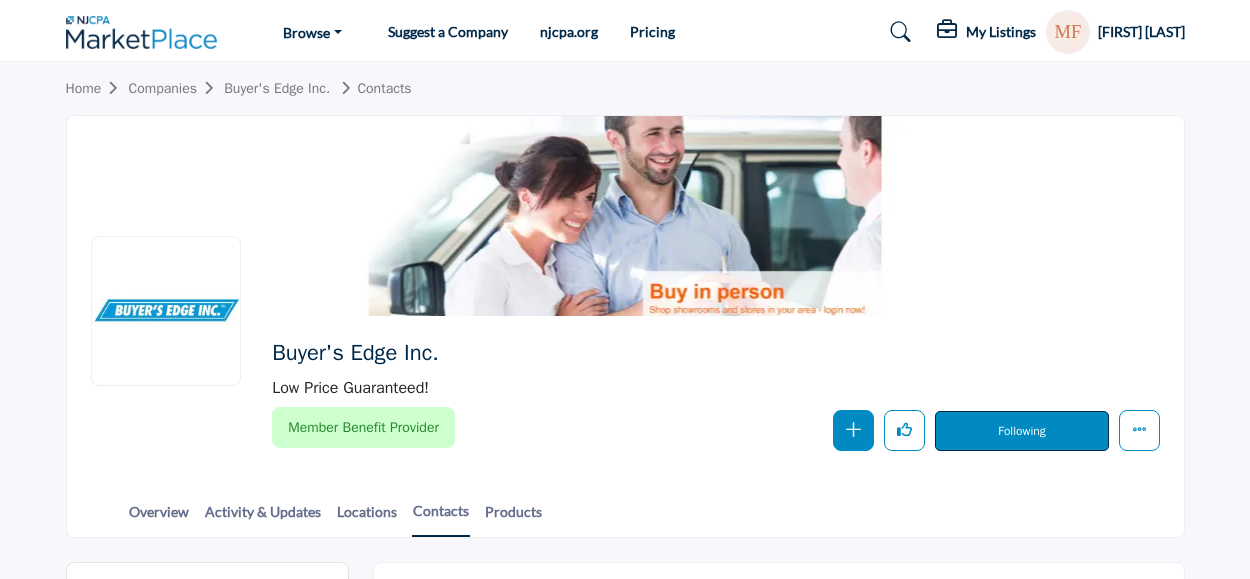 scroll, scrollTop: 15, scrollLeft: 0, axis: vertical 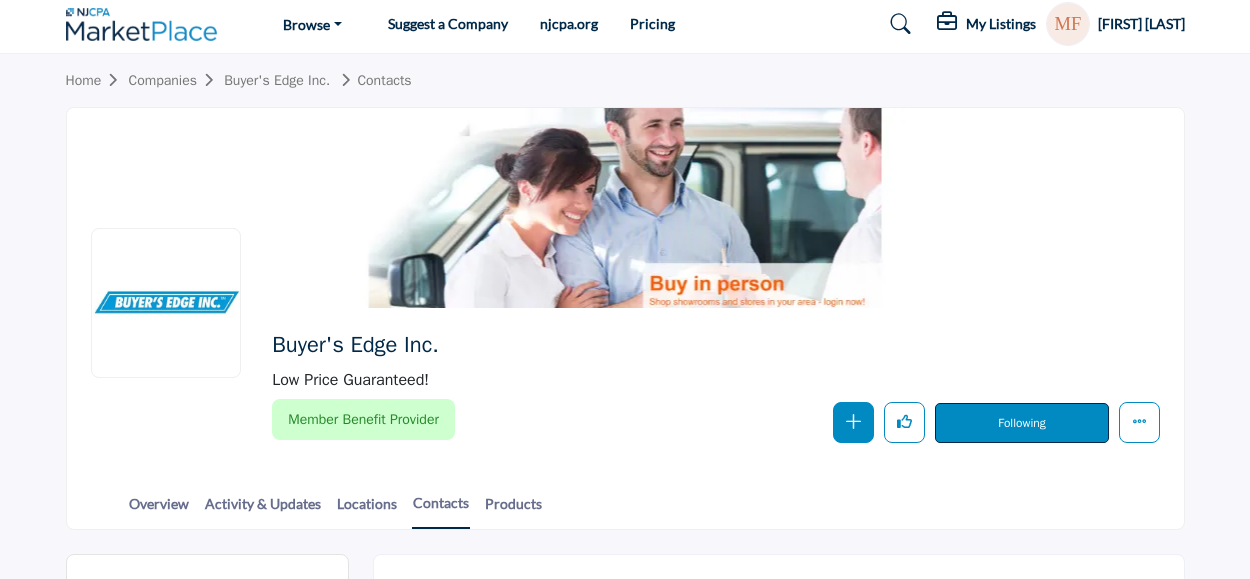 click on "[FIRST] [LAST]" at bounding box center [1141, 24] 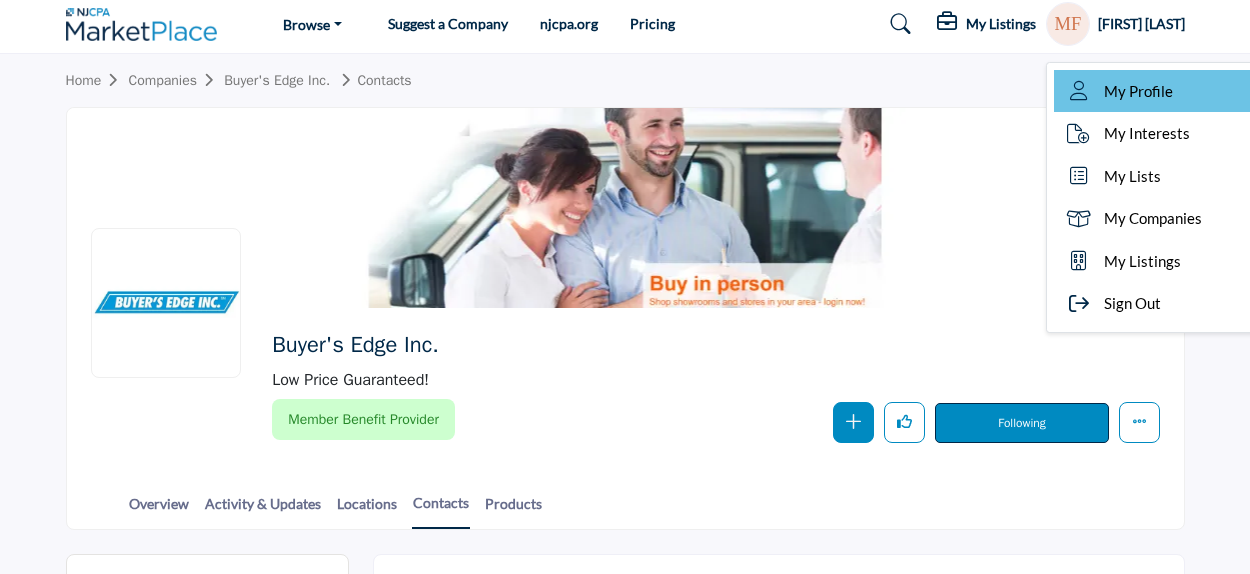 click on "My Profile" at bounding box center [1138, 91] 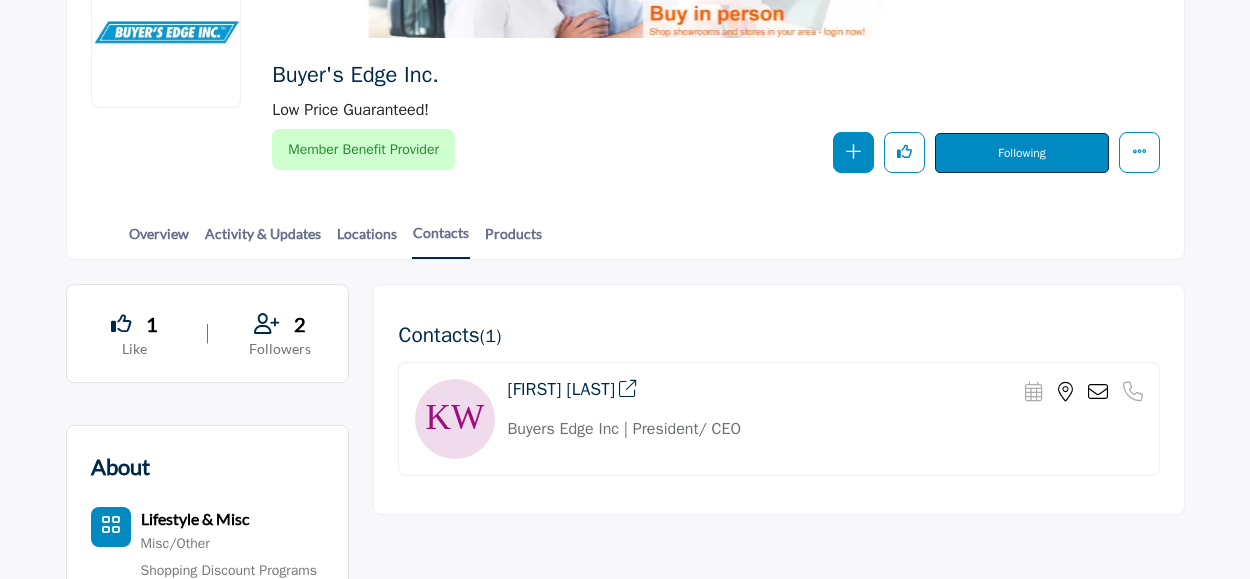 scroll, scrollTop: 300, scrollLeft: 0, axis: vertical 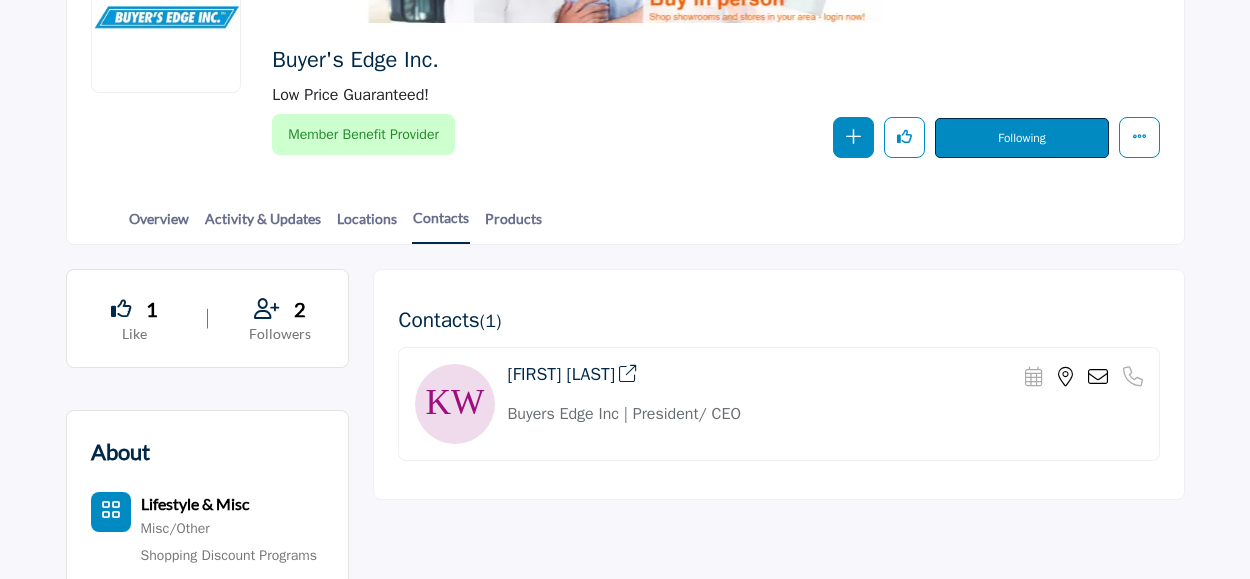 click on "Following" at bounding box center [1021, 138] 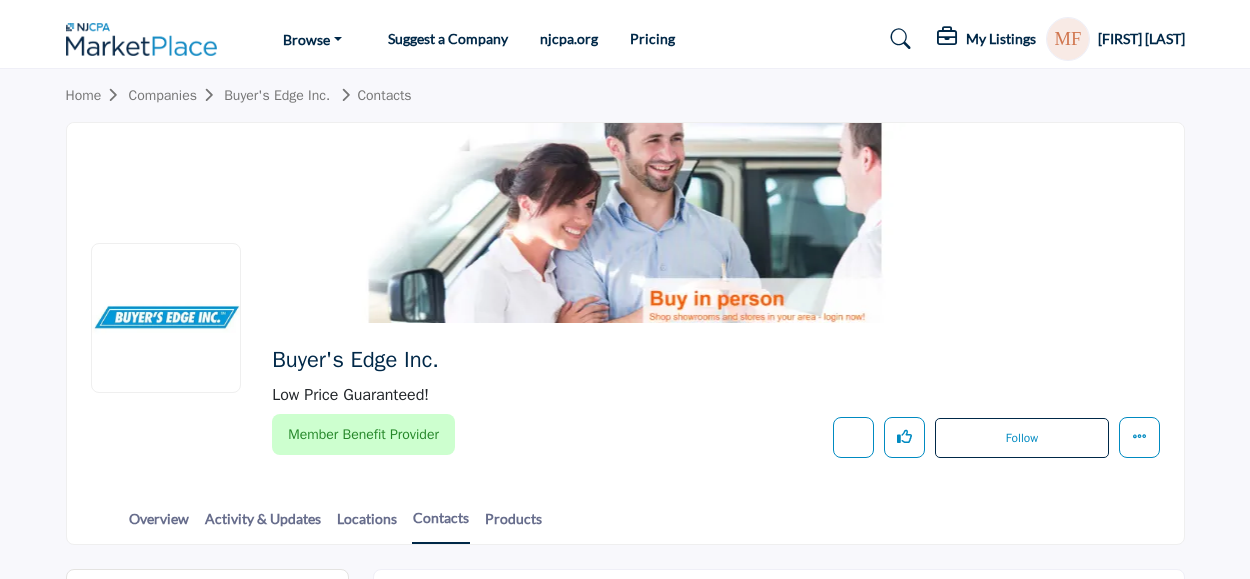 scroll, scrollTop: 1, scrollLeft: 0, axis: vertical 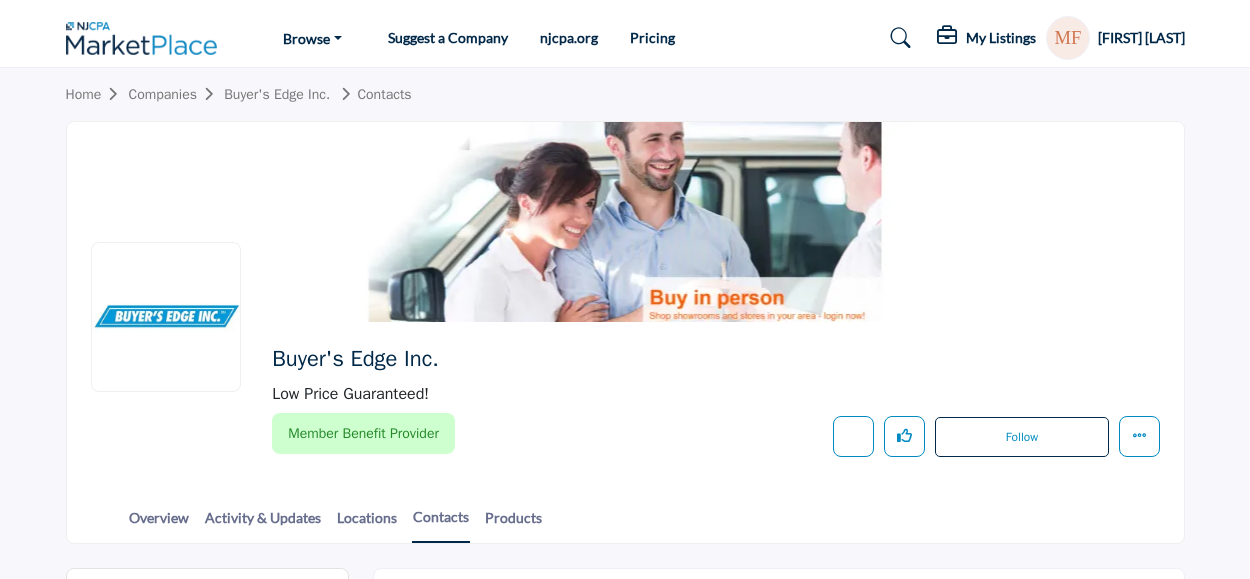 click on "njcpa.org" at bounding box center (569, 37) 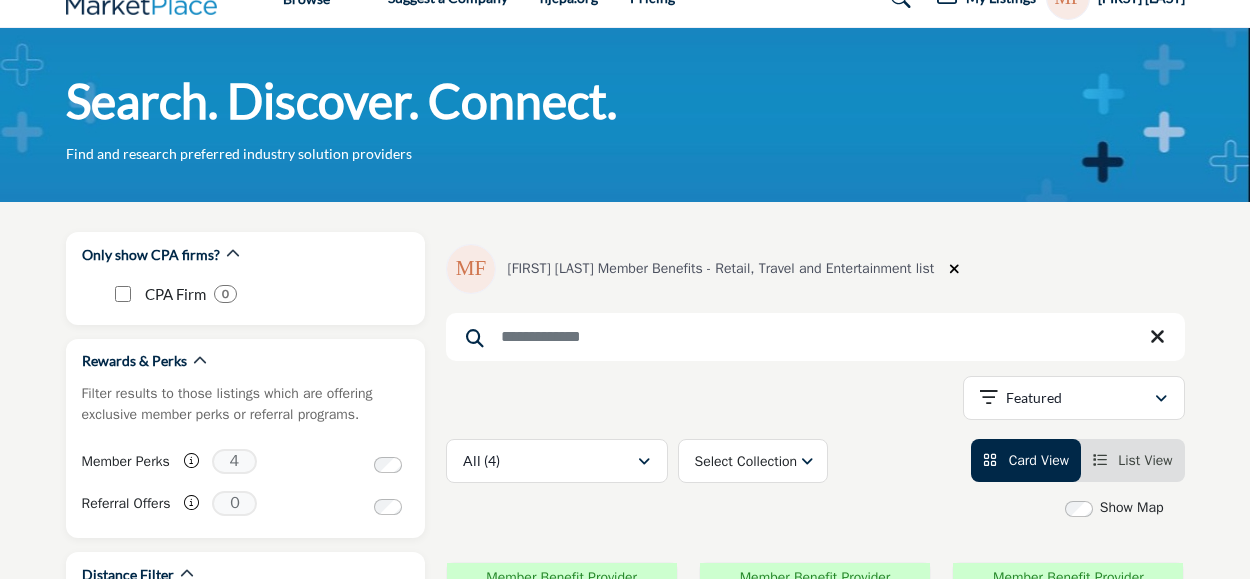 scroll, scrollTop: 67, scrollLeft: 0, axis: vertical 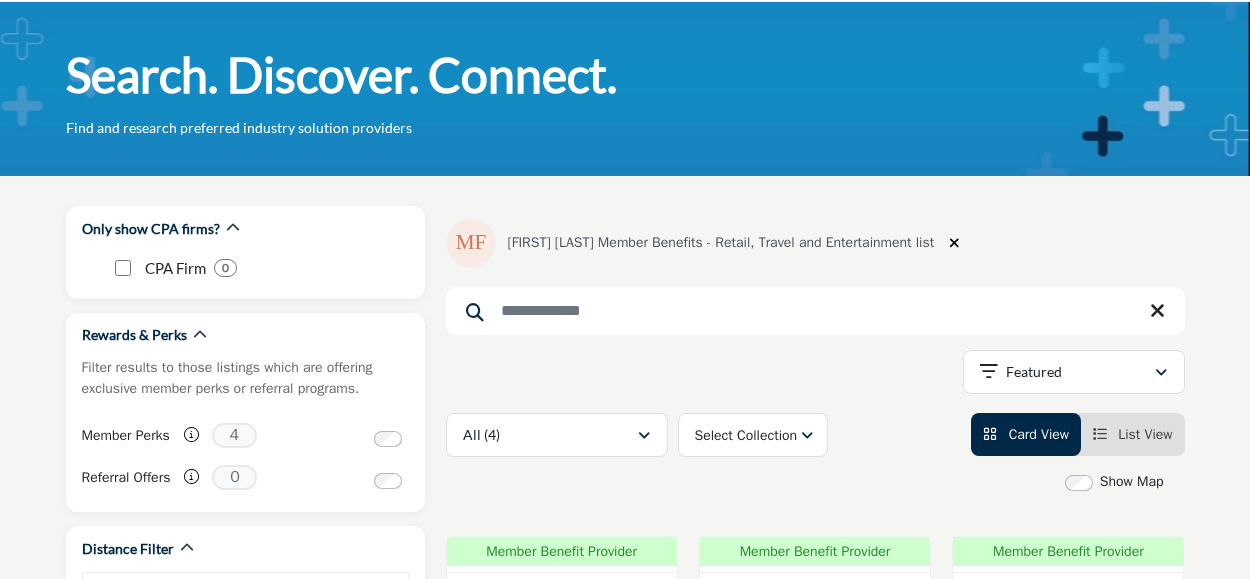 click at bounding box center [815, 311] 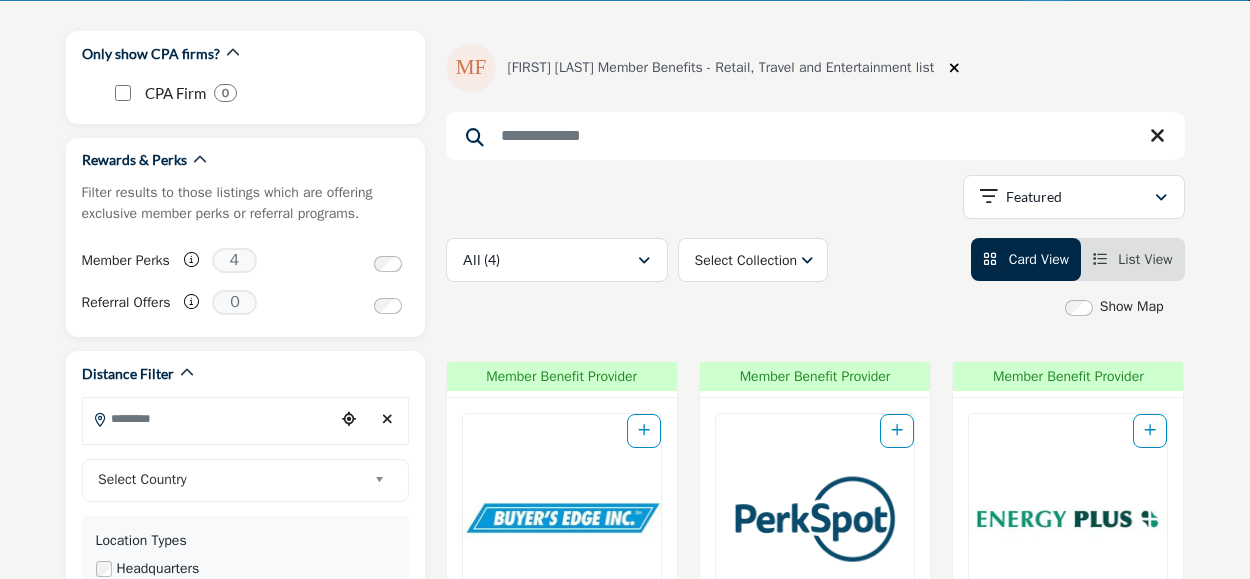 scroll, scrollTop: 334, scrollLeft: 0, axis: vertical 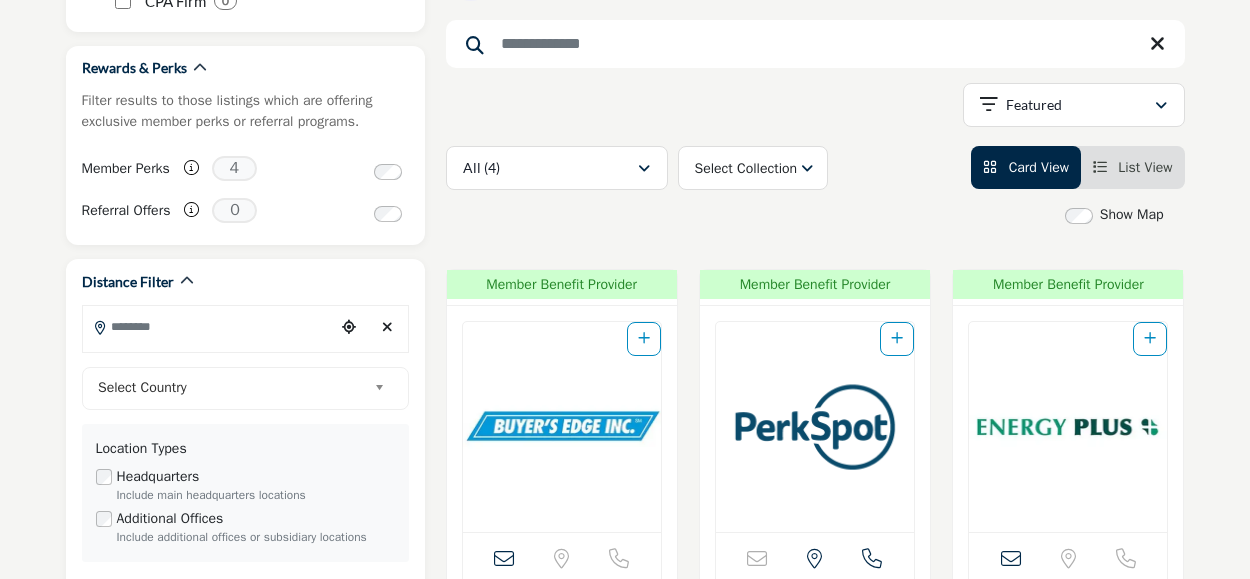 click at bounding box center [644, 169] 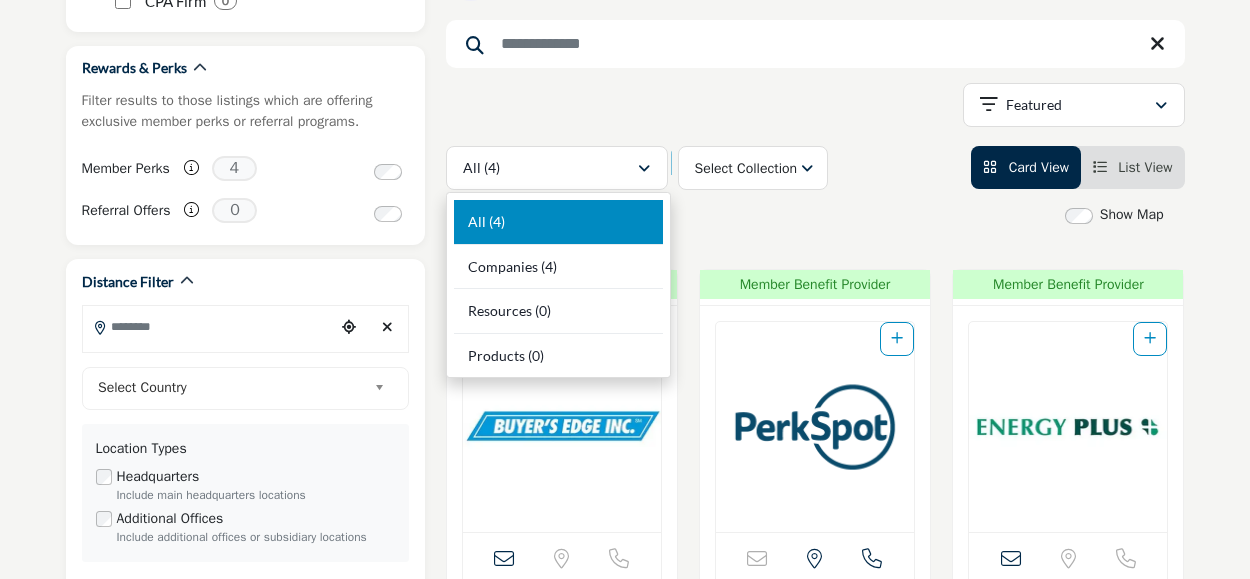 click on "Select Collection" at bounding box center [748, 168] 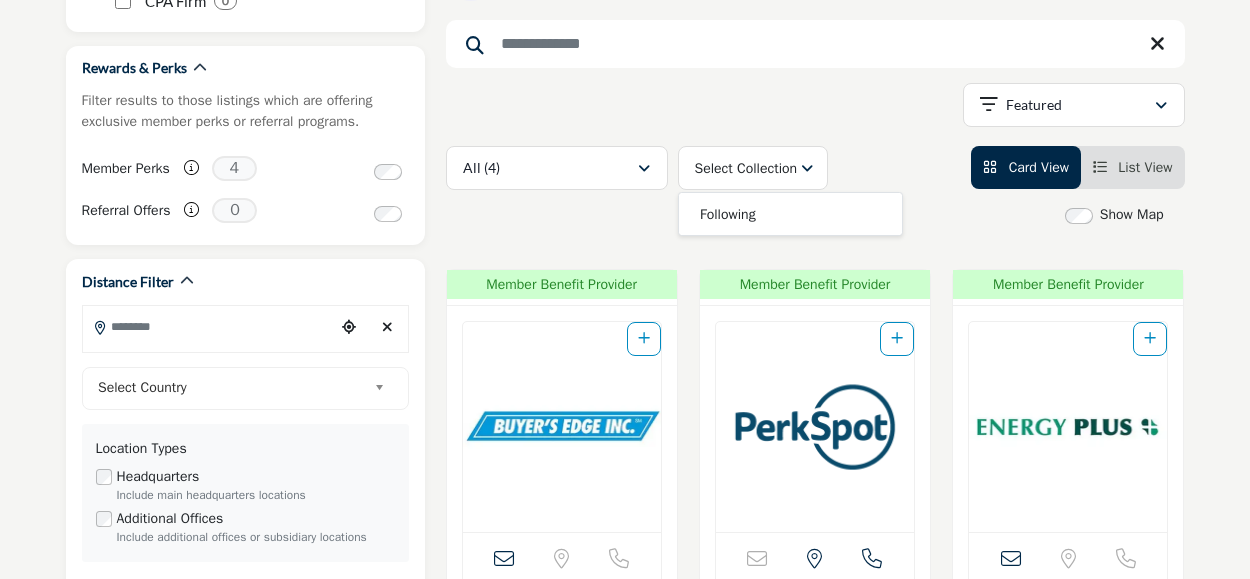 click on "Select Collection" at bounding box center [748, 168] 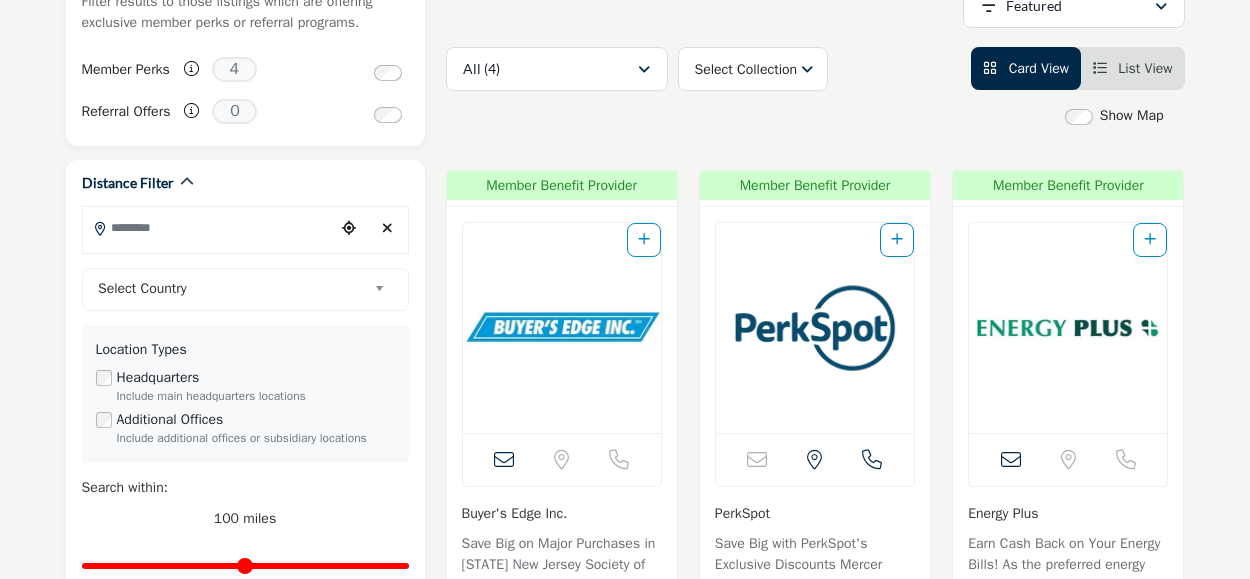scroll, scrollTop: 429, scrollLeft: 0, axis: vertical 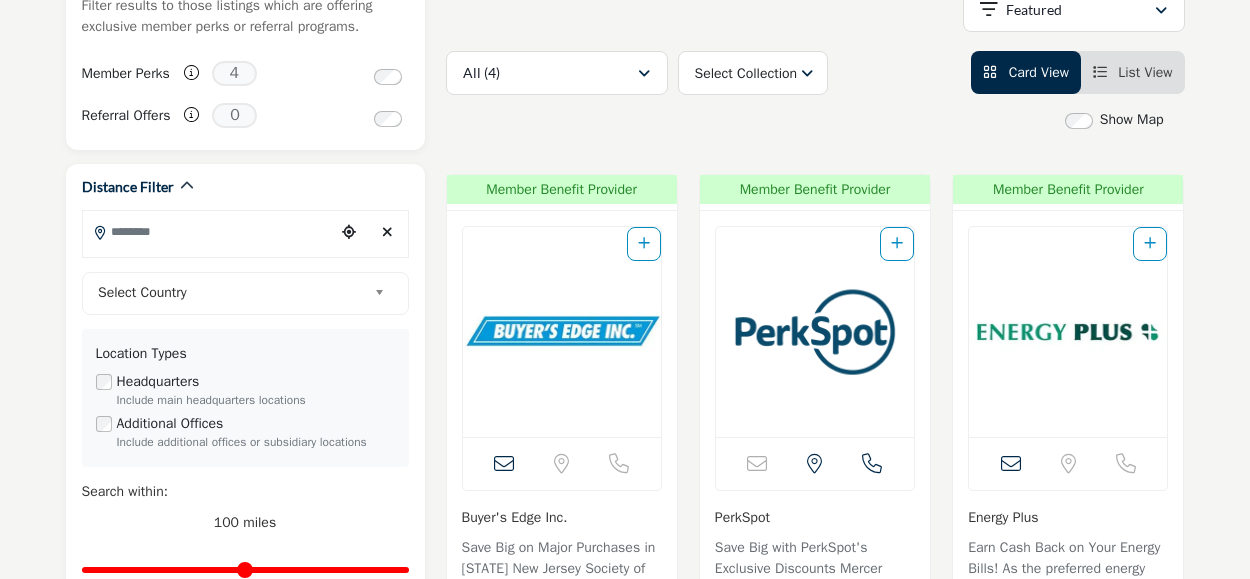 click at bounding box center (562, 332) 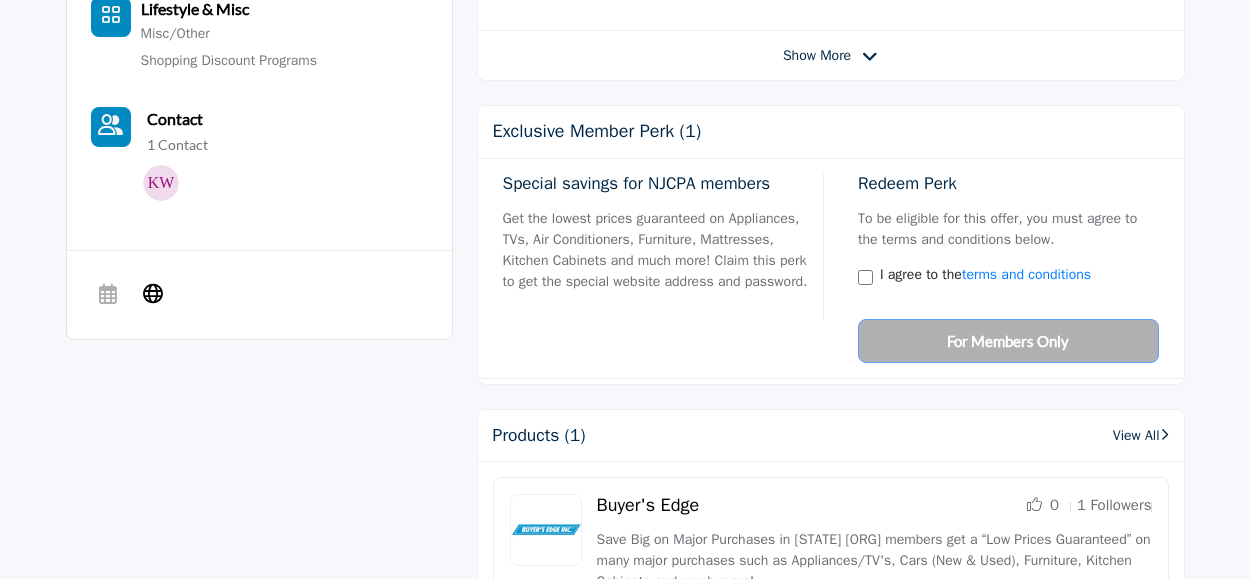 scroll, scrollTop: 797, scrollLeft: 0, axis: vertical 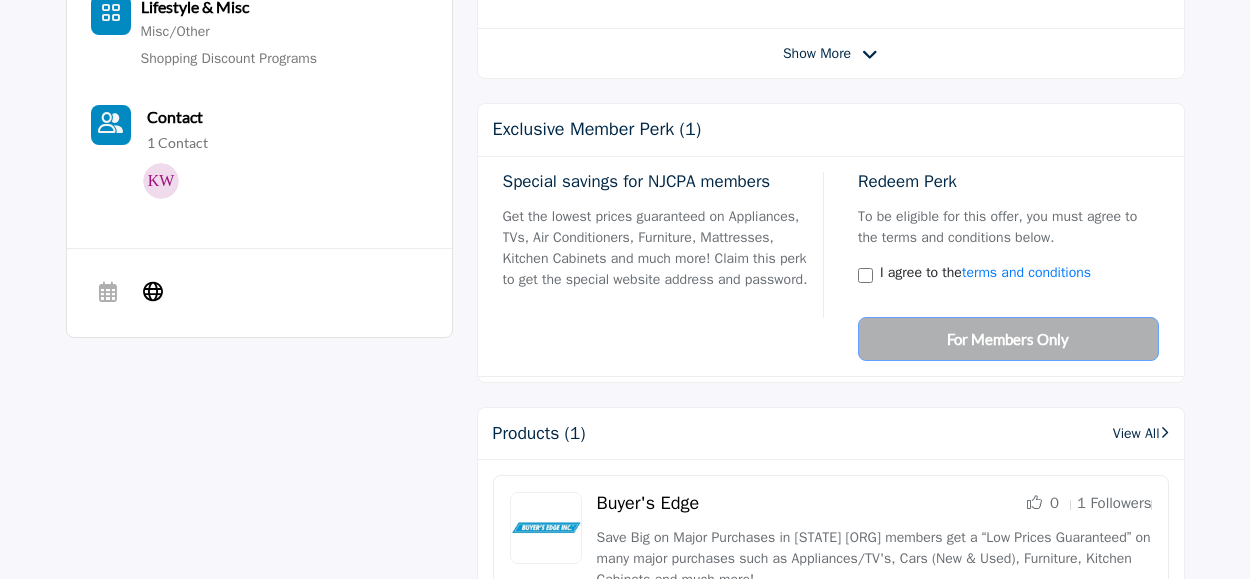 click on "Redeem Perk
To be eligible for this offer, you must agree to the terms and conditions below.
I agree to the
terms and conditions
For Members Only" at bounding box center (1001, 266) 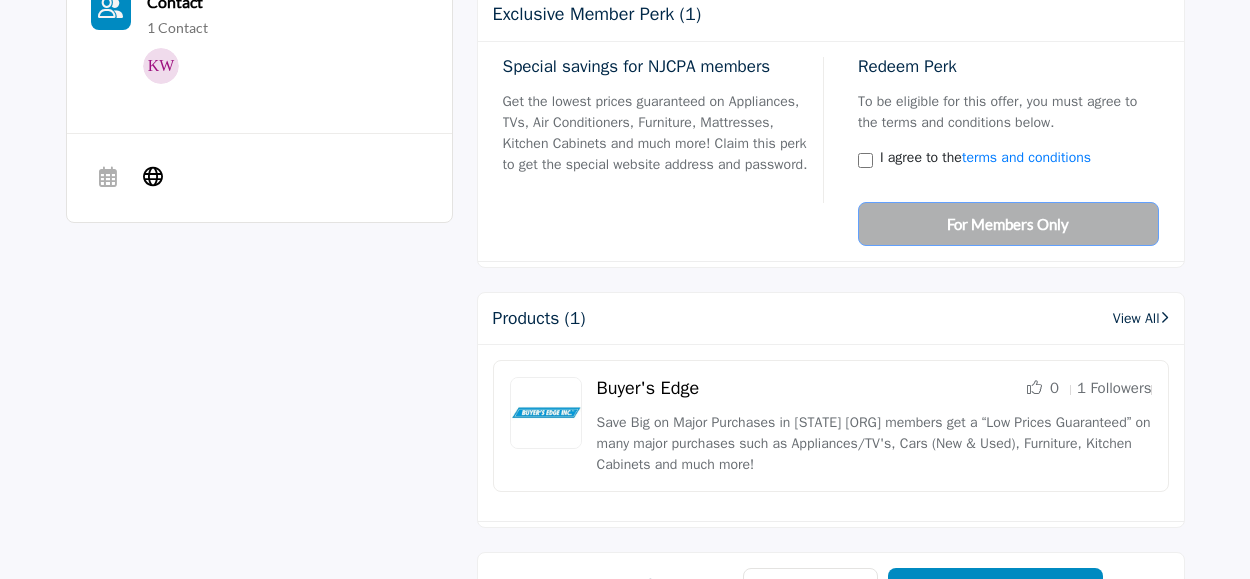 scroll, scrollTop: 982, scrollLeft: 0, axis: vertical 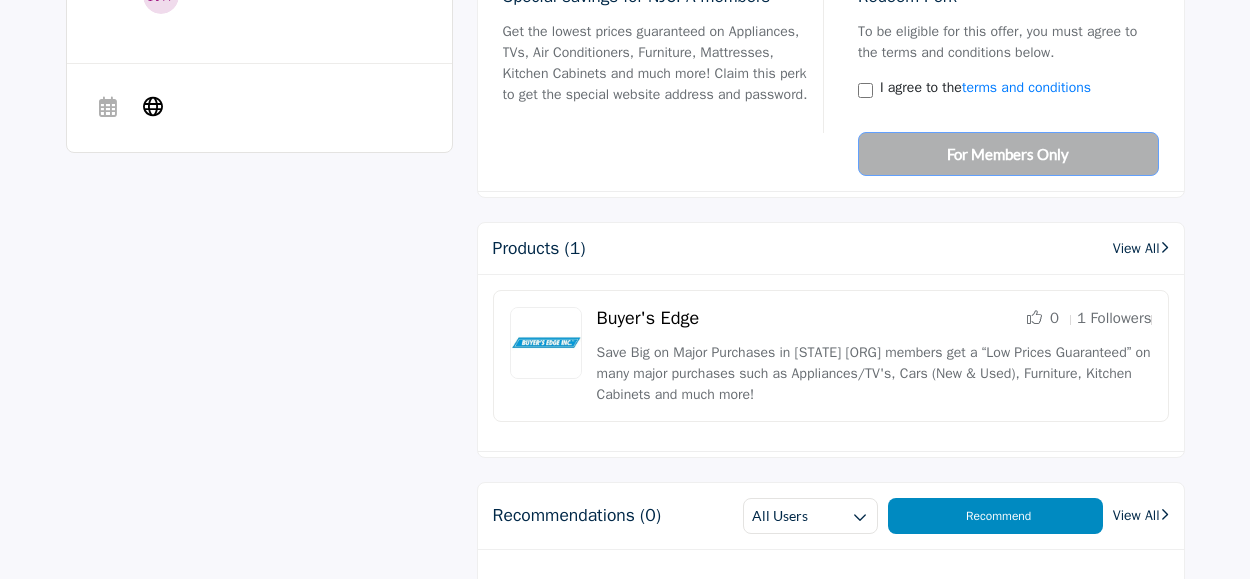 click on "View All" at bounding box center [1141, 248] 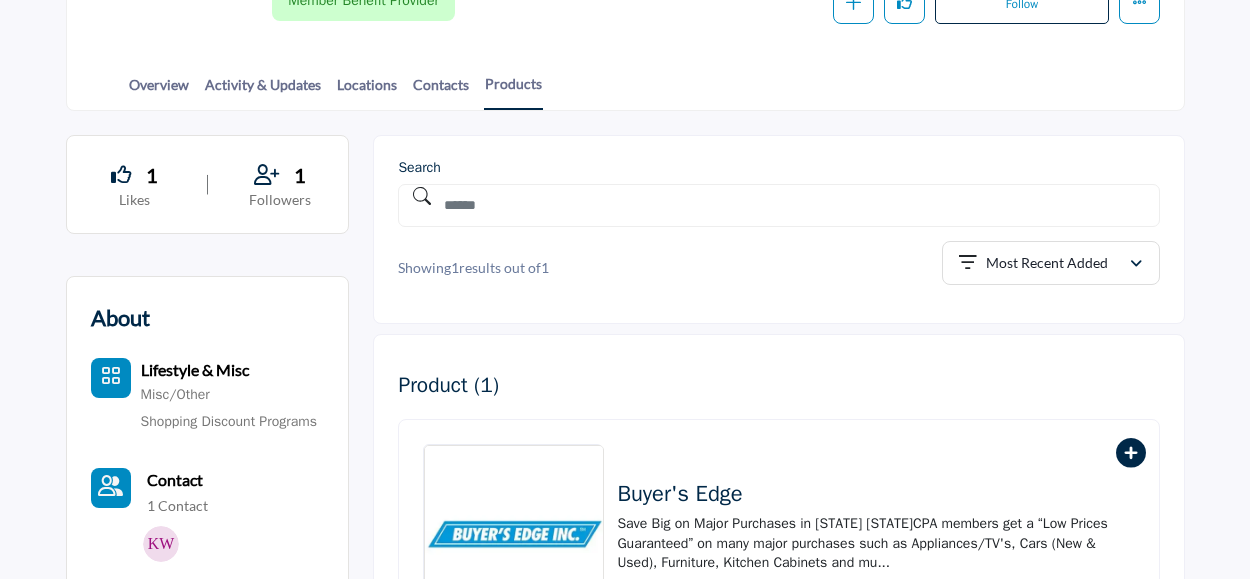 scroll, scrollTop: 434, scrollLeft: 0, axis: vertical 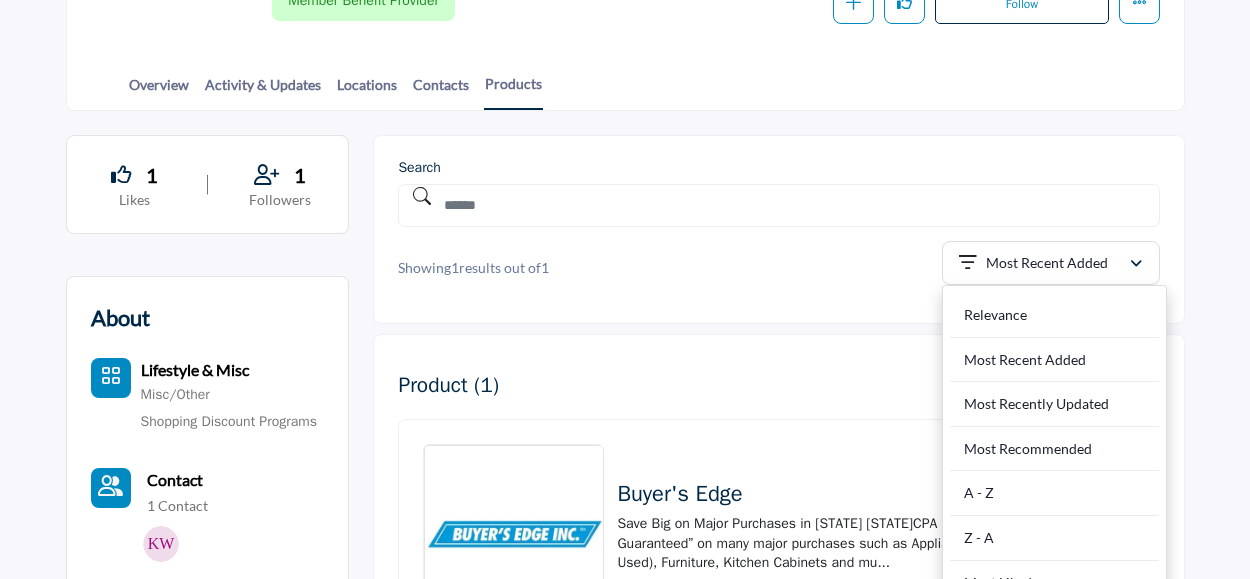 click at bounding box center [1136, 264] 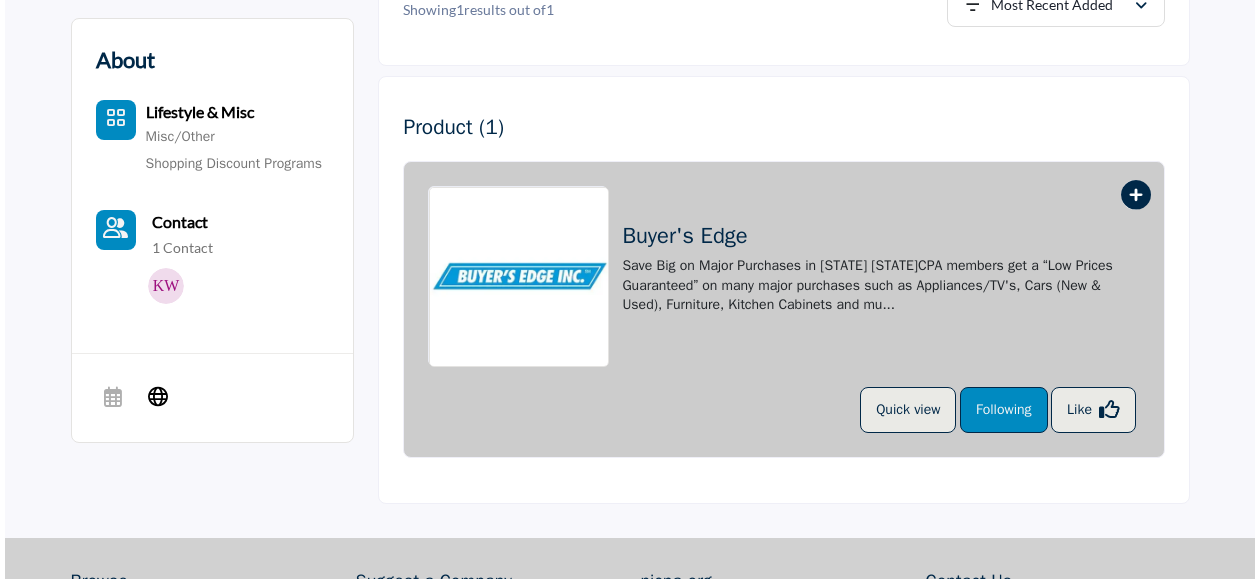 scroll, scrollTop: 692, scrollLeft: 0, axis: vertical 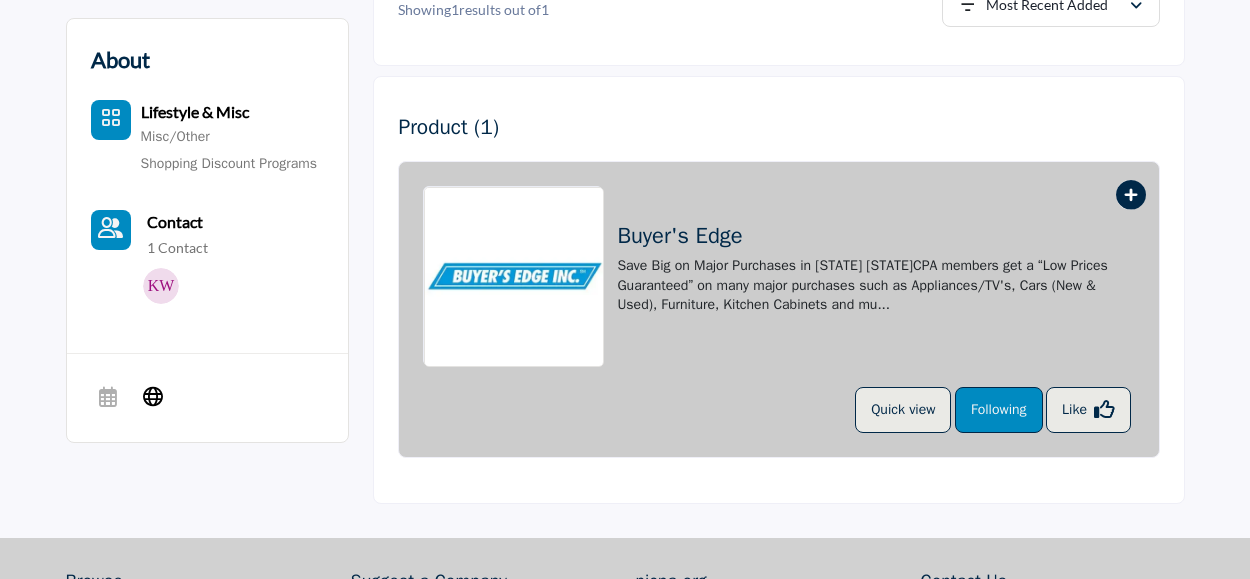 click on "Following" at bounding box center [999, 410] 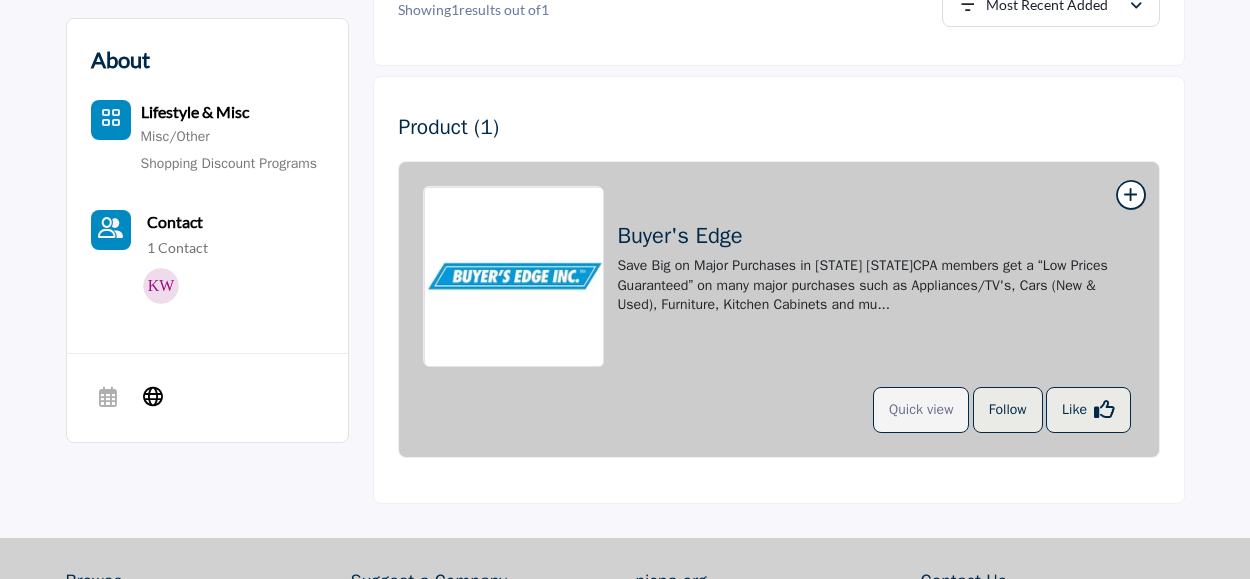 click on "Quick view" at bounding box center [921, 410] 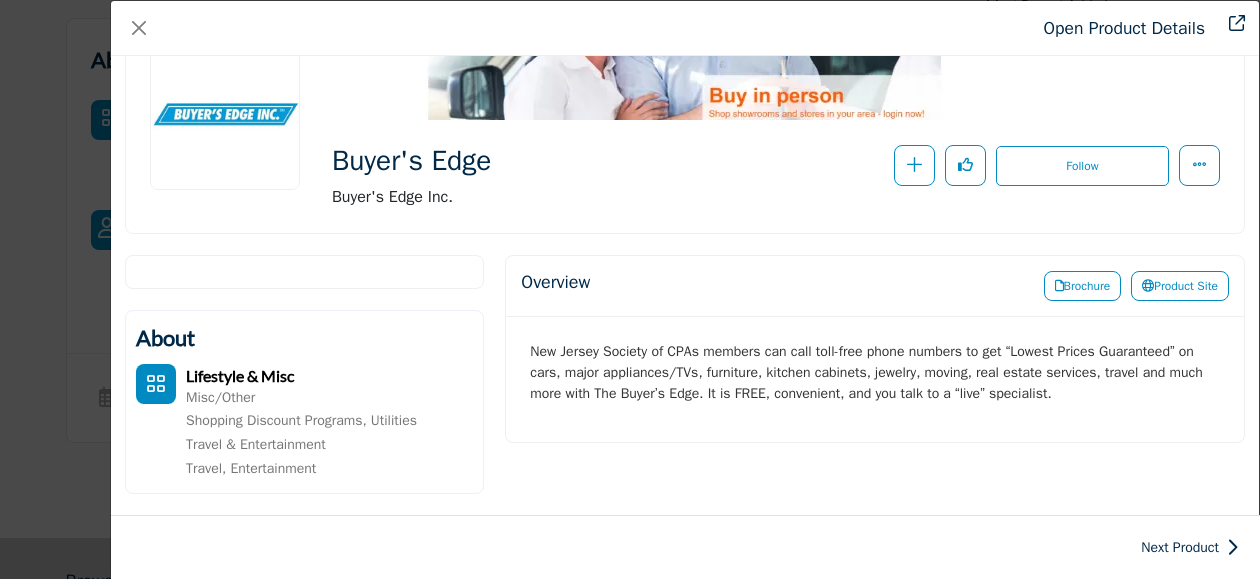 scroll, scrollTop: 150, scrollLeft: 0, axis: vertical 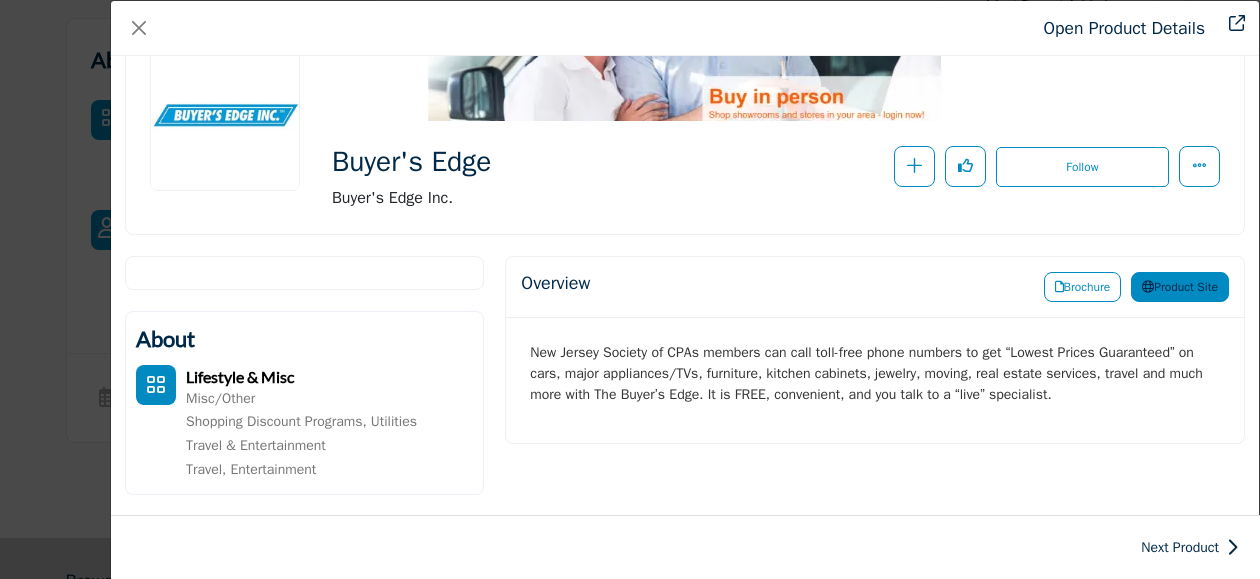 click on "Product Site" at bounding box center (1180, 287) 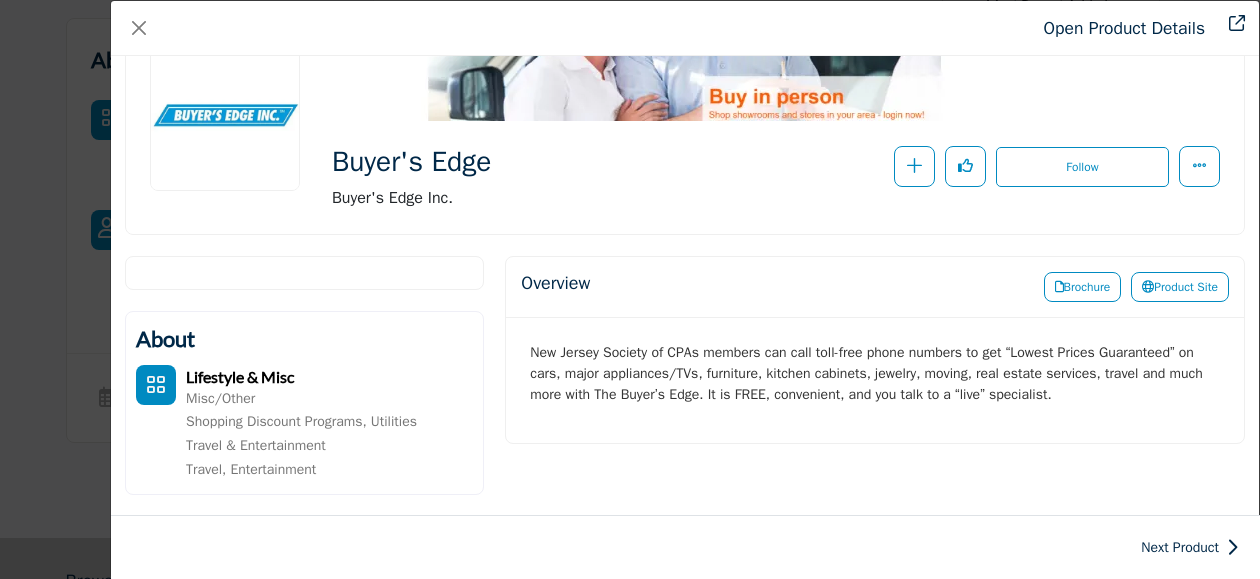 click on "Next Product" at bounding box center (1190, 547) 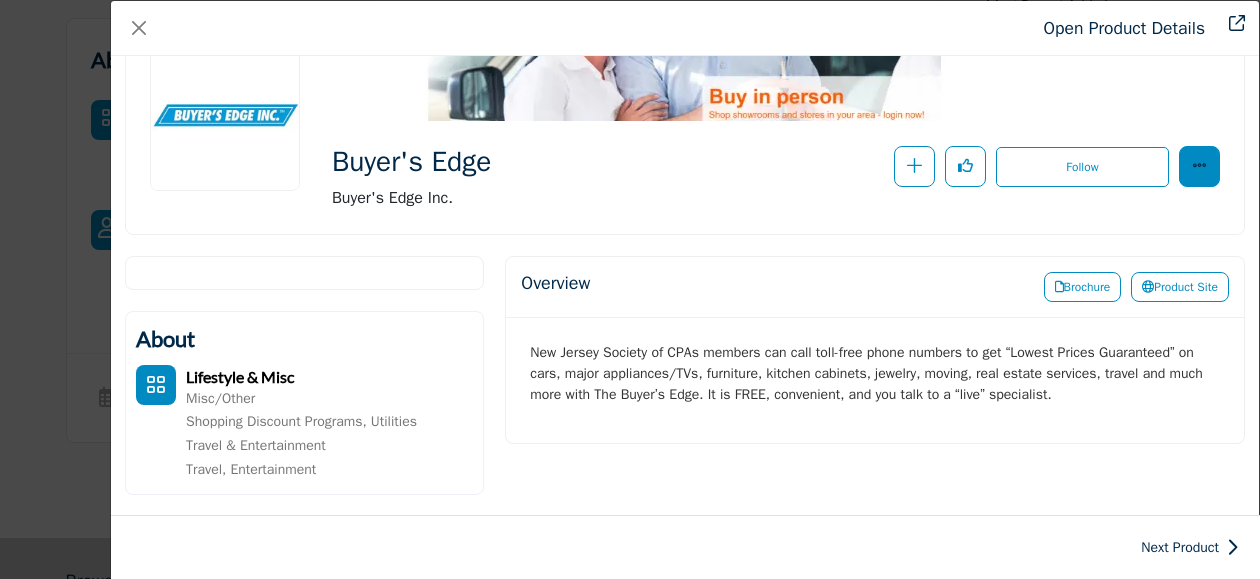 click at bounding box center (1199, 166) 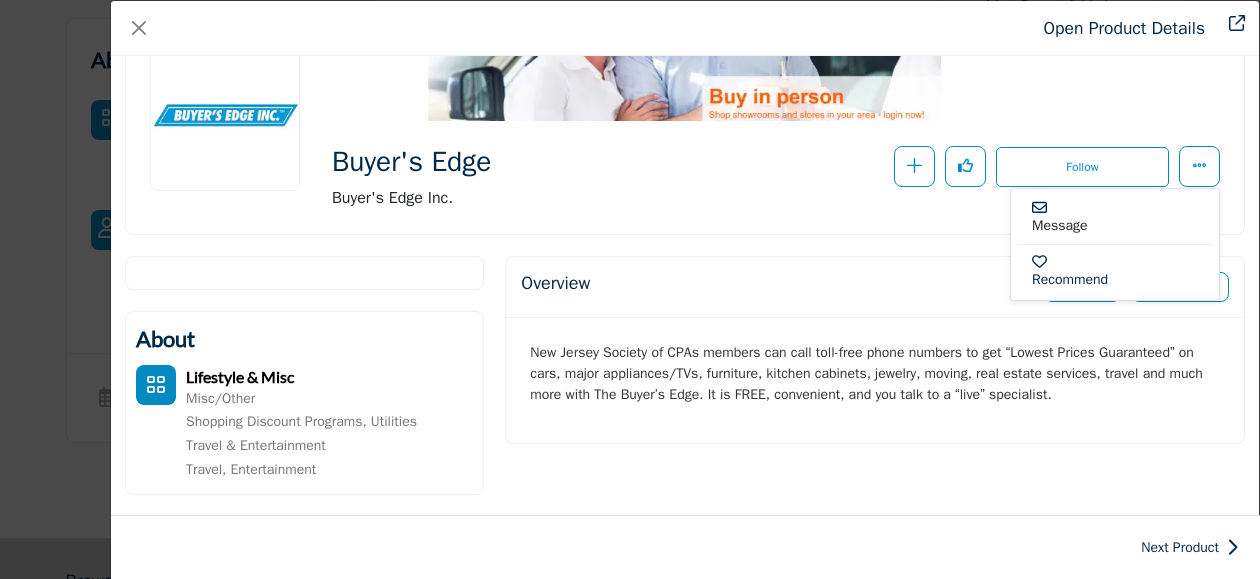 click on "New Jersey Society of CPAs members can call toll-free phone numbers to get “Lowest Prices Guaranteed” on cars, major appliances/TVs, furniture, kitchen cabinets, jewelry, moving, real estate services, travel and much more with The Buyer’s Edge. It is FREE, convenient, and you talk to a “live” specialist." at bounding box center [866, 373] 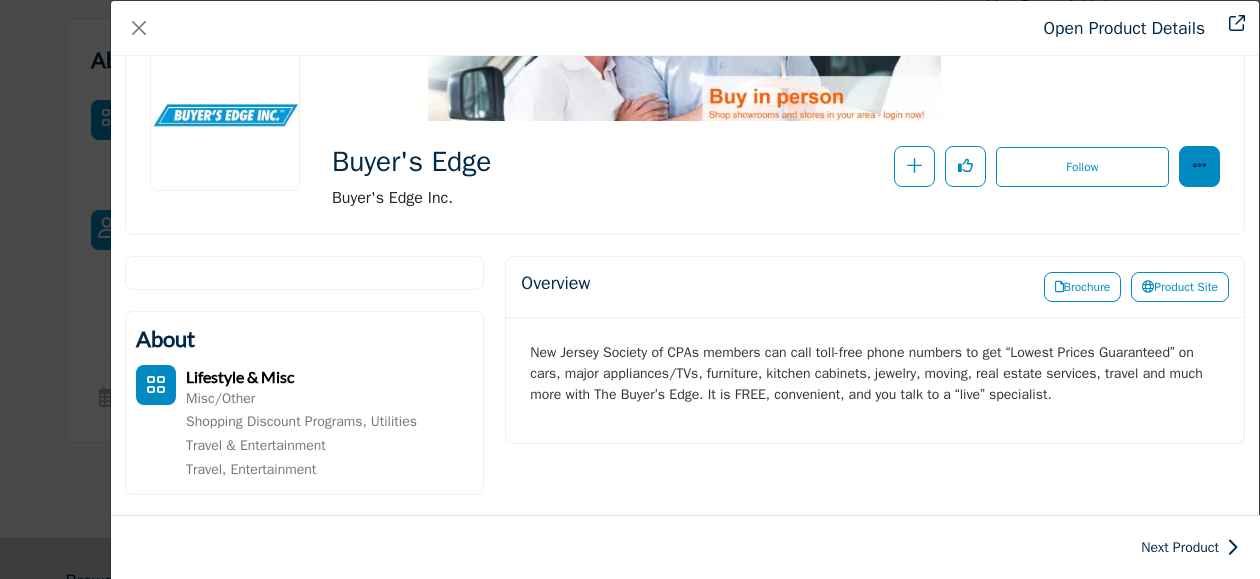 click at bounding box center [1199, 166] 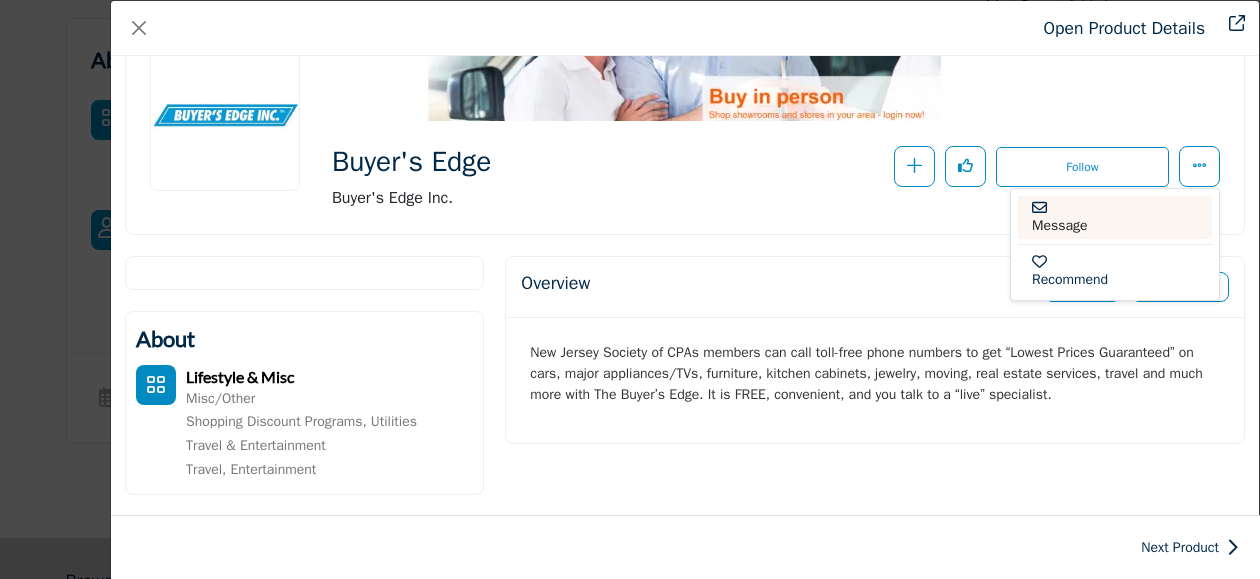 click on "Message" at bounding box center [1115, 217] 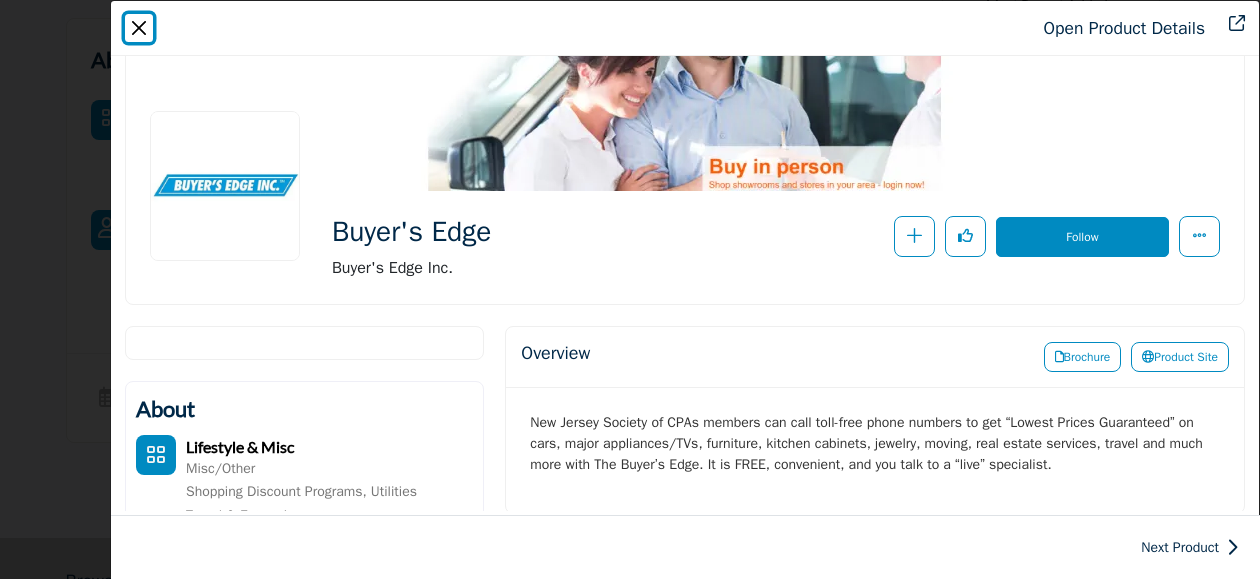 scroll, scrollTop: 84, scrollLeft: 0, axis: vertical 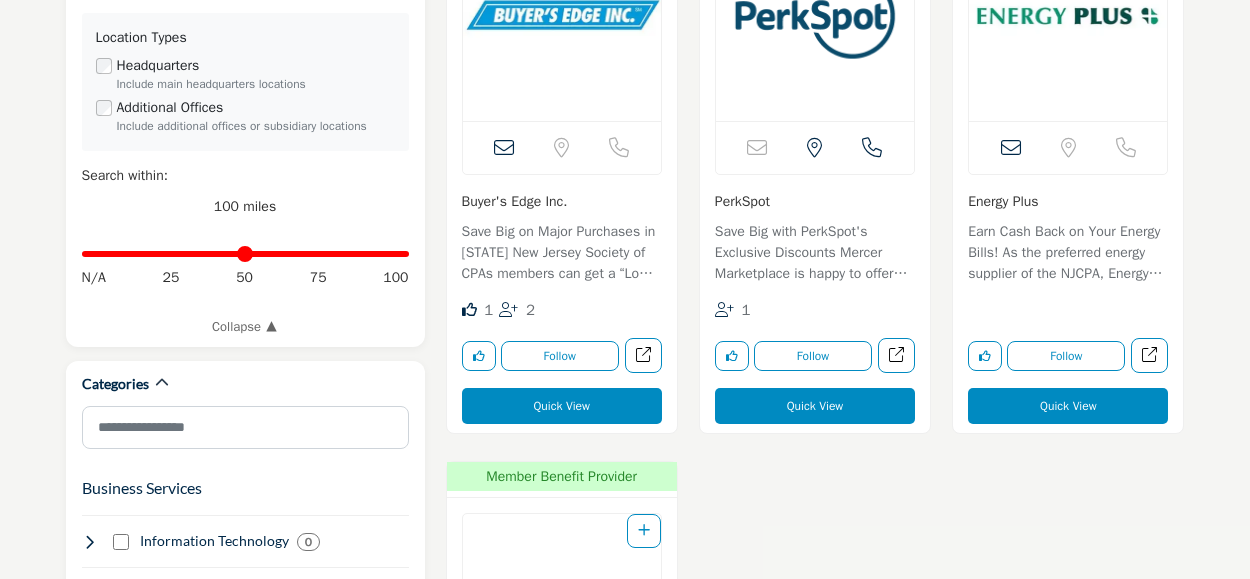 click on "Quick View" at bounding box center (815, 406) 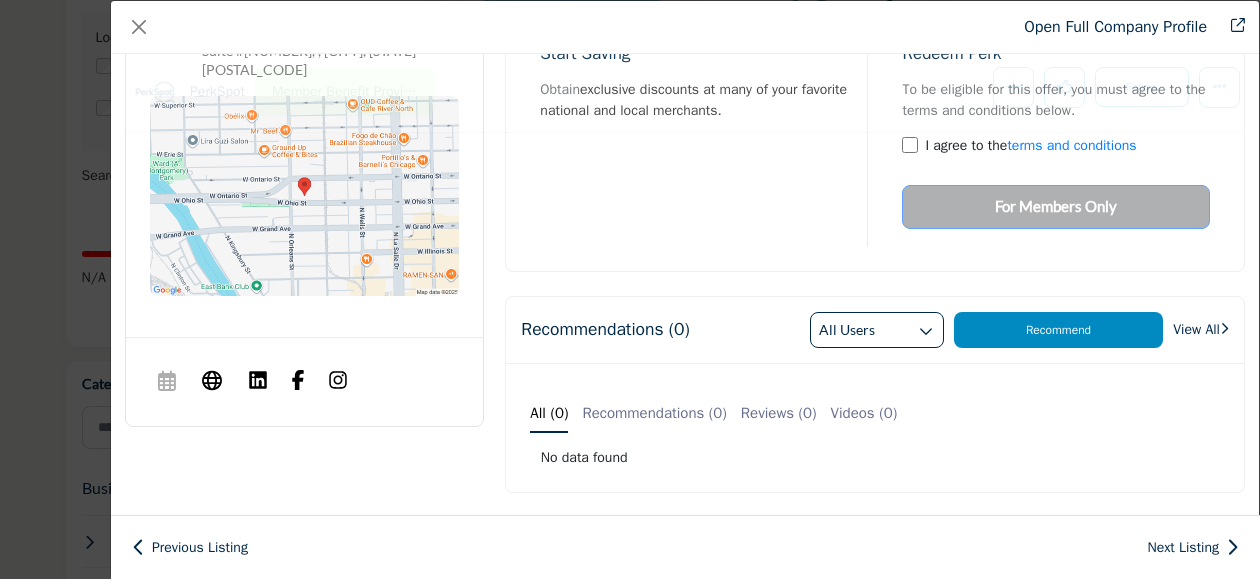 scroll, scrollTop: 936, scrollLeft: 0, axis: vertical 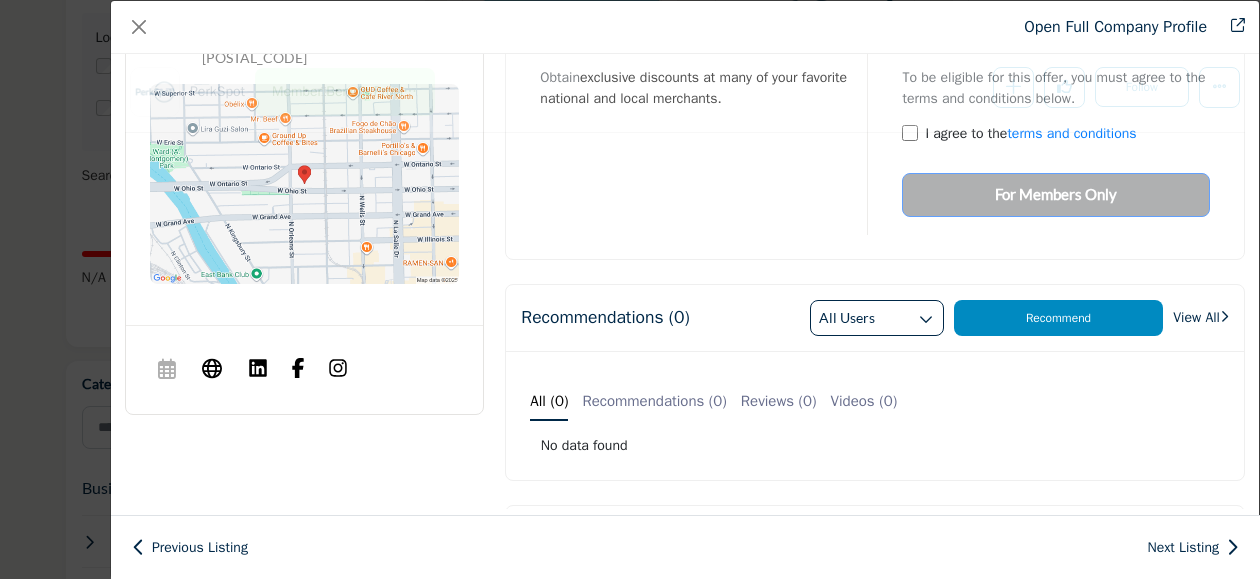 click at bounding box center (926, 319) 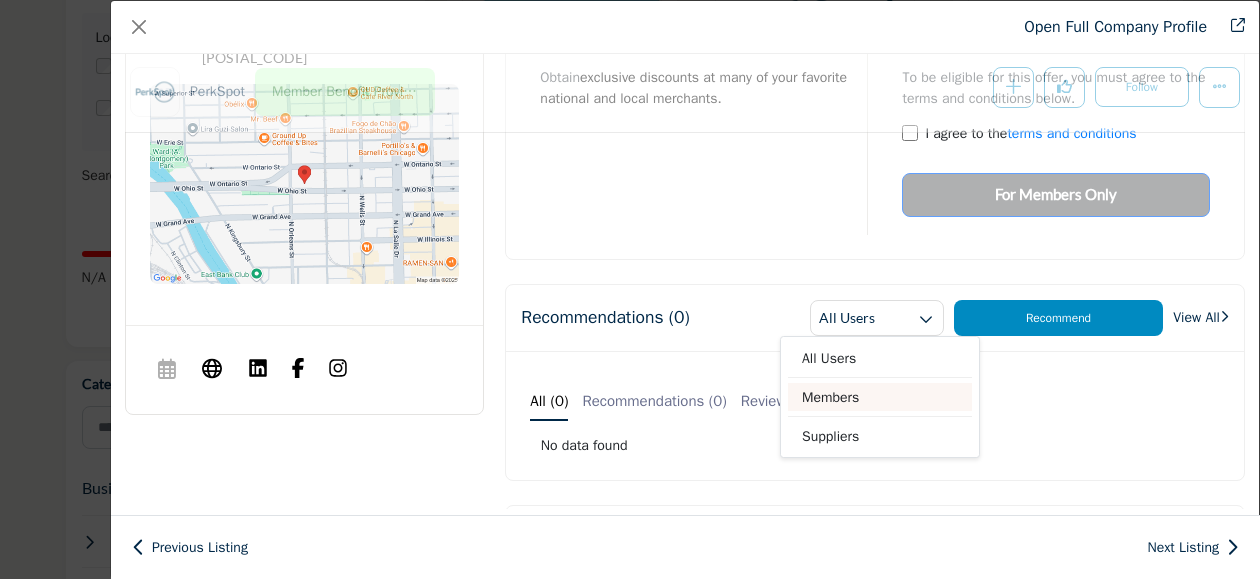click on "Members" at bounding box center [880, 397] 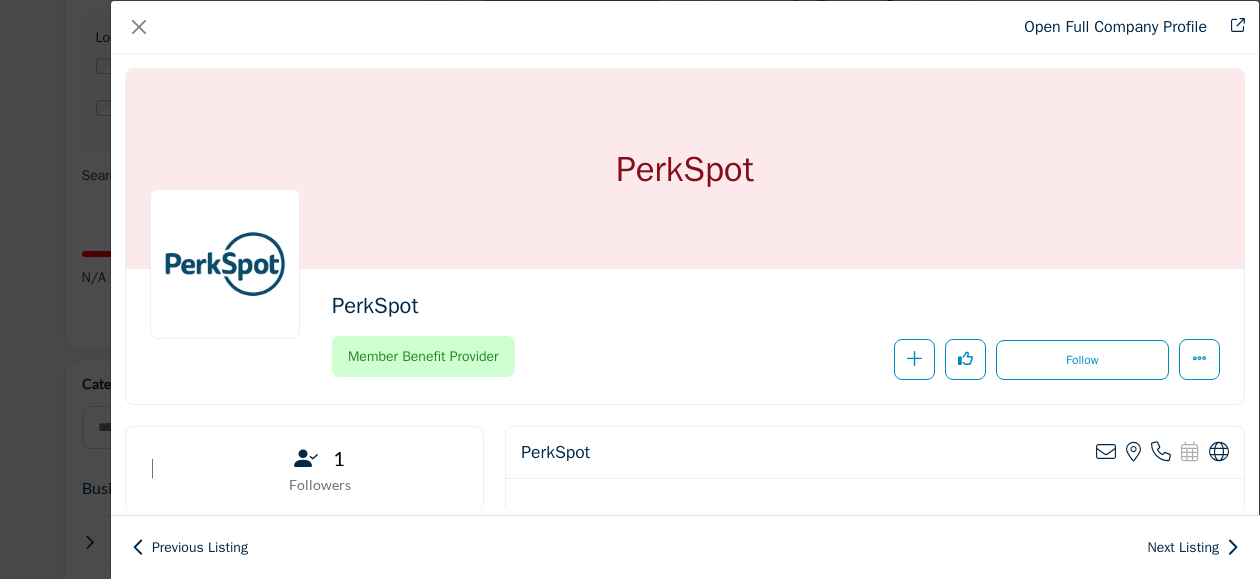 scroll, scrollTop: 0, scrollLeft: 0, axis: both 